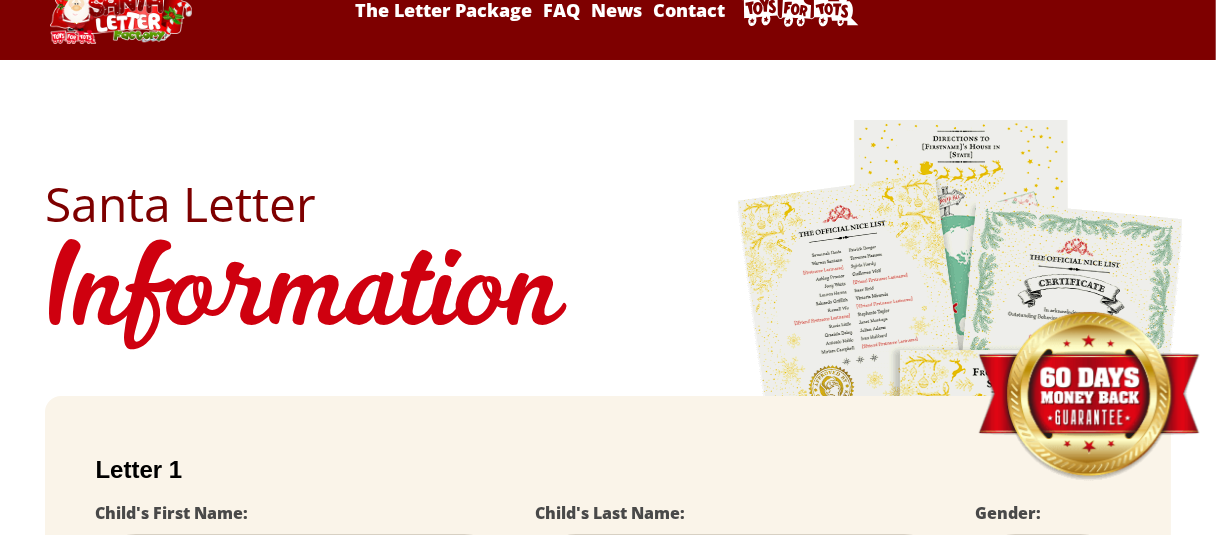 scroll, scrollTop: 196, scrollLeft: 0, axis: vertical 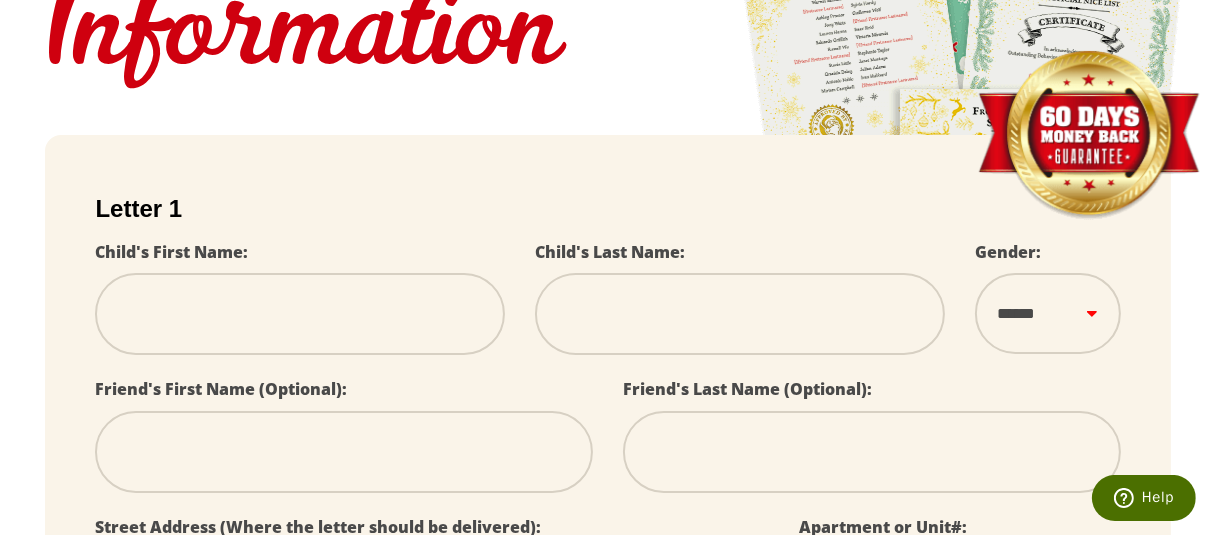 click at bounding box center (300, 314) 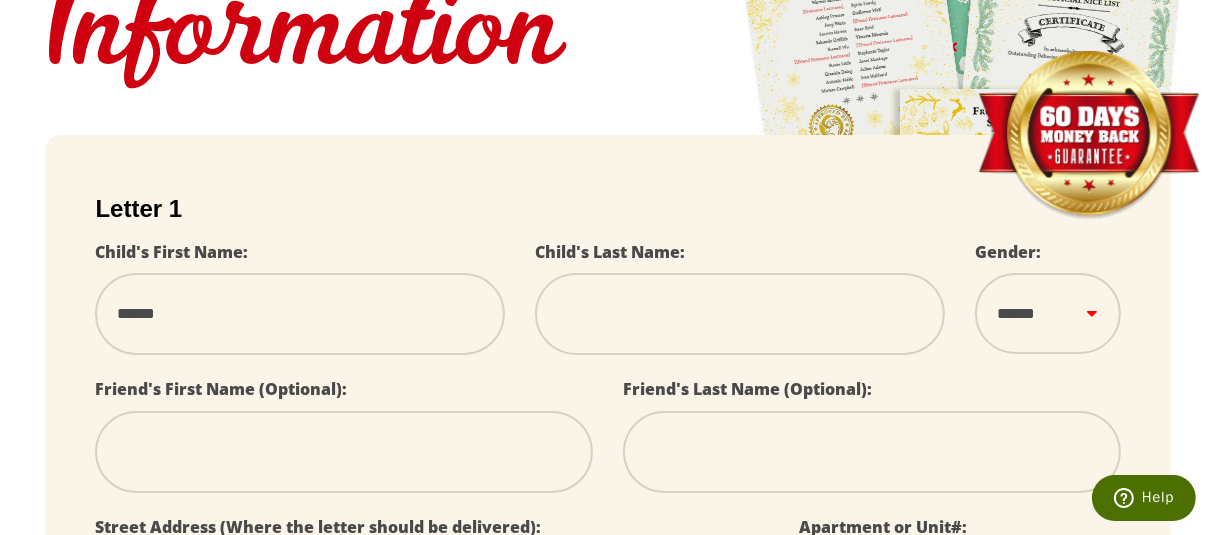 type on "*******" 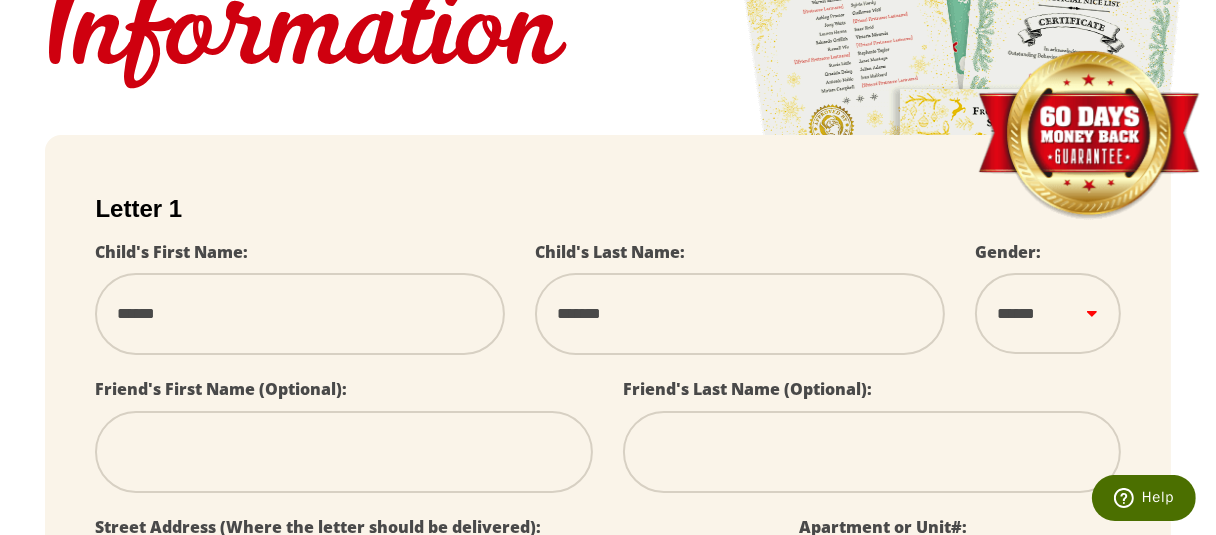 select 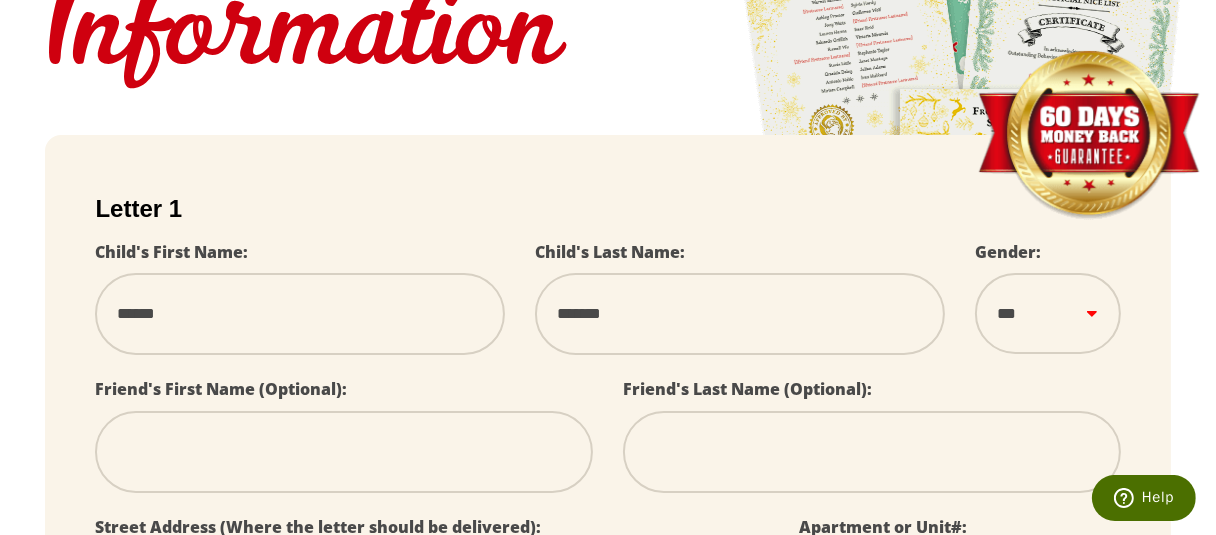 click on "******   ***   ****" at bounding box center (1048, 313) 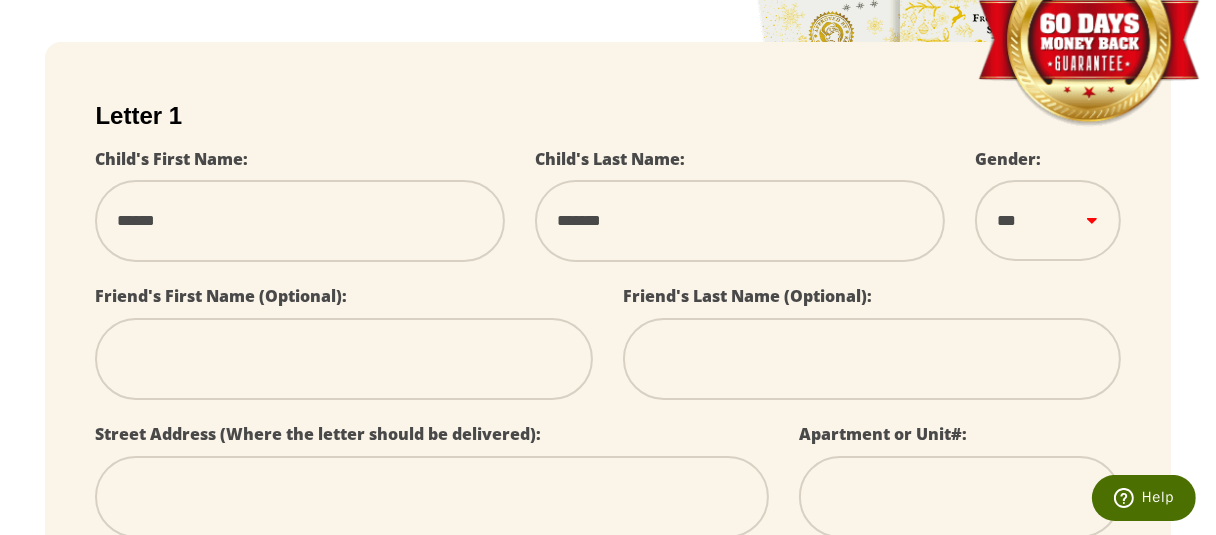 scroll, scrollTop: 500, scrollLeft: 0, axis: vertical 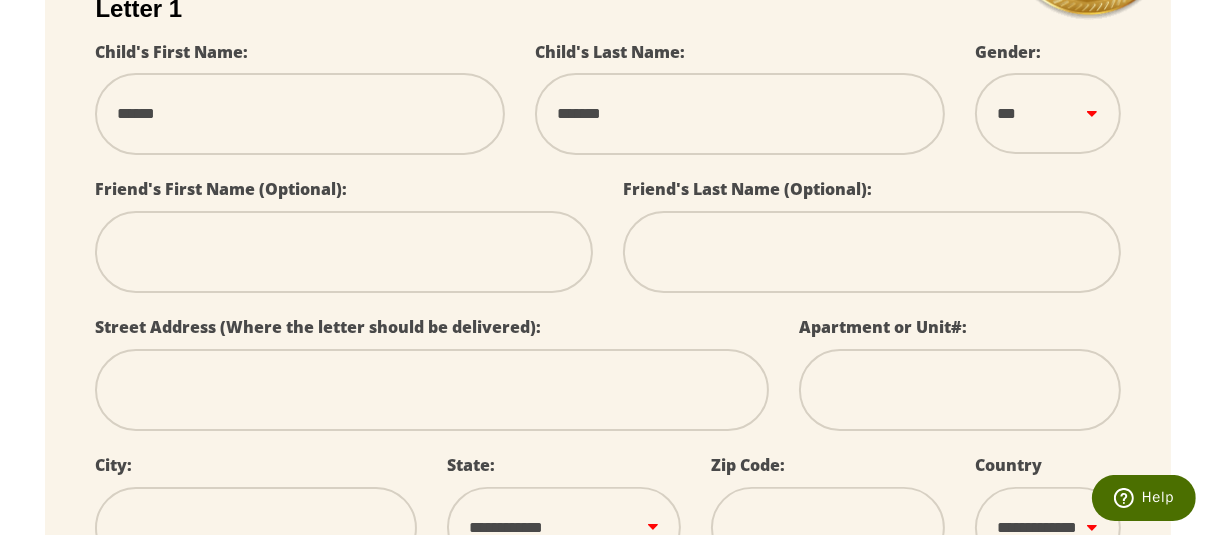 click at bounding box center (344, 252) 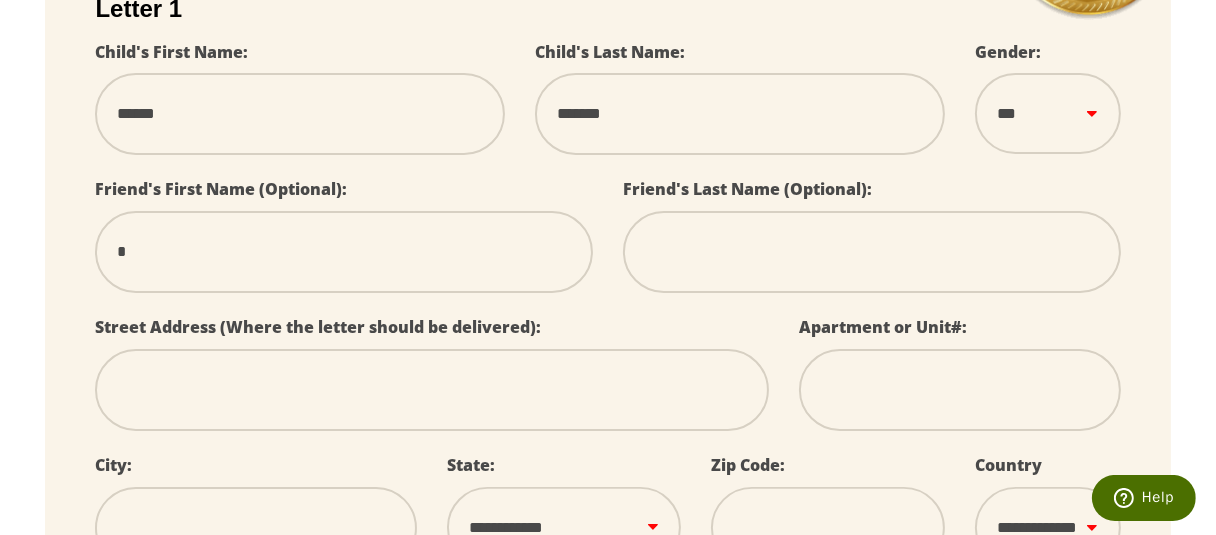 type on "**" 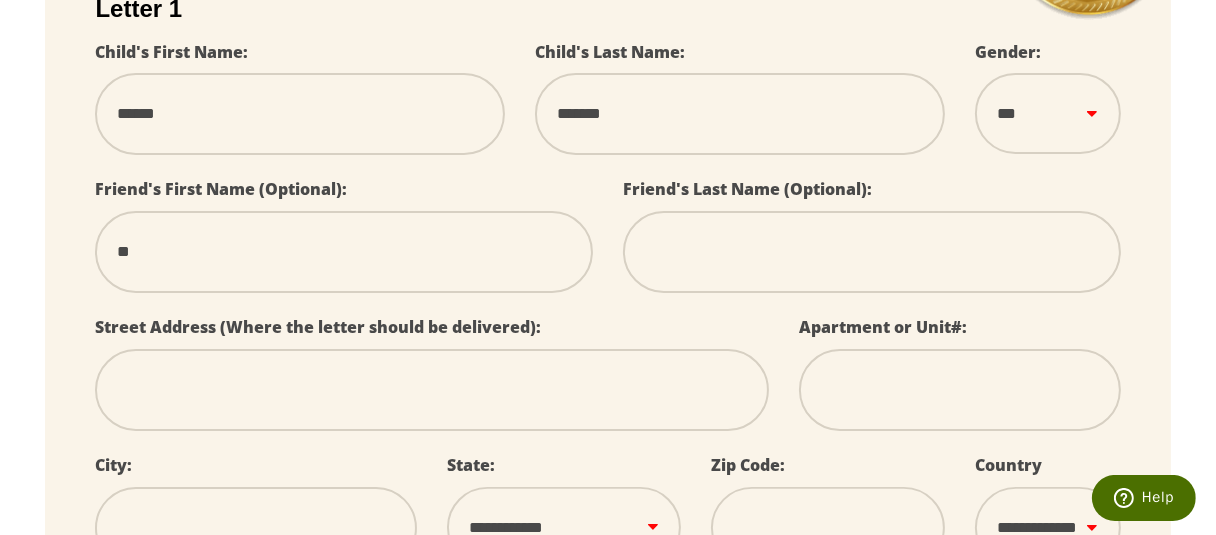 type on "***" 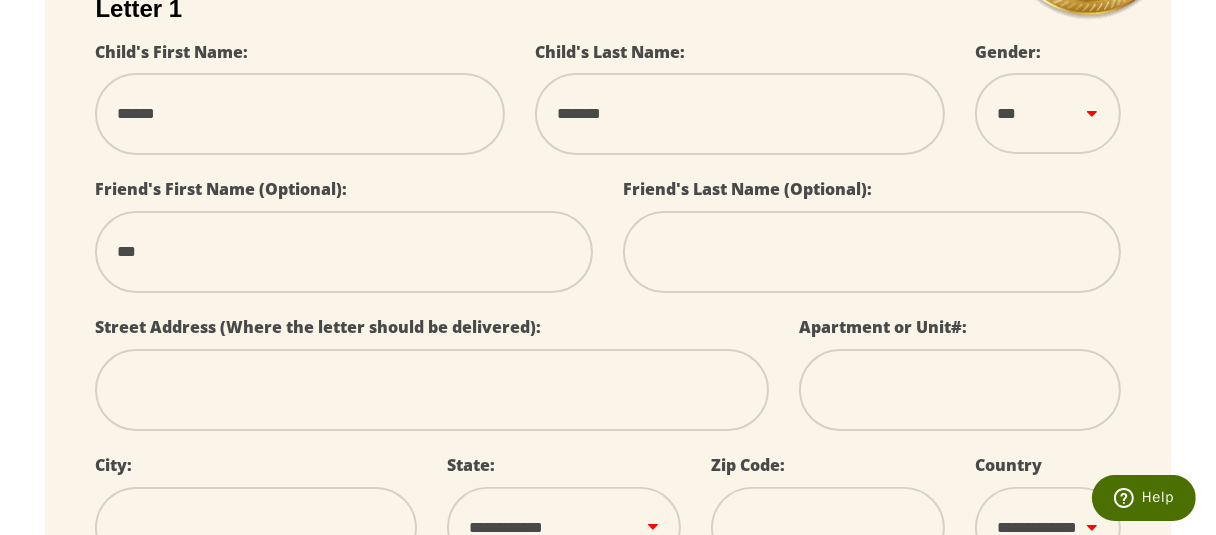 type on "****" 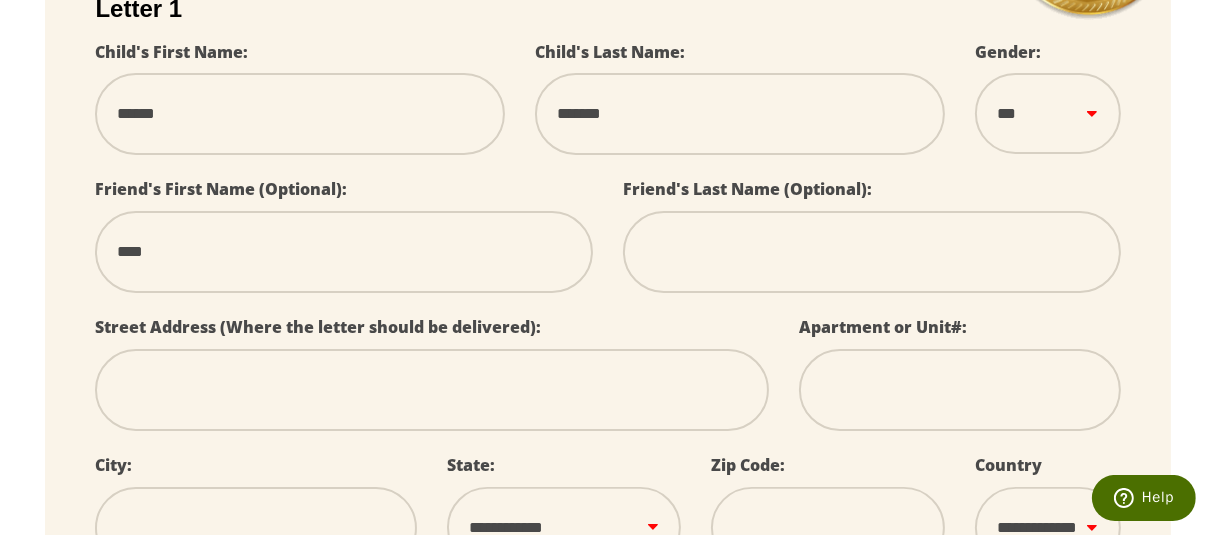 type on "*****" 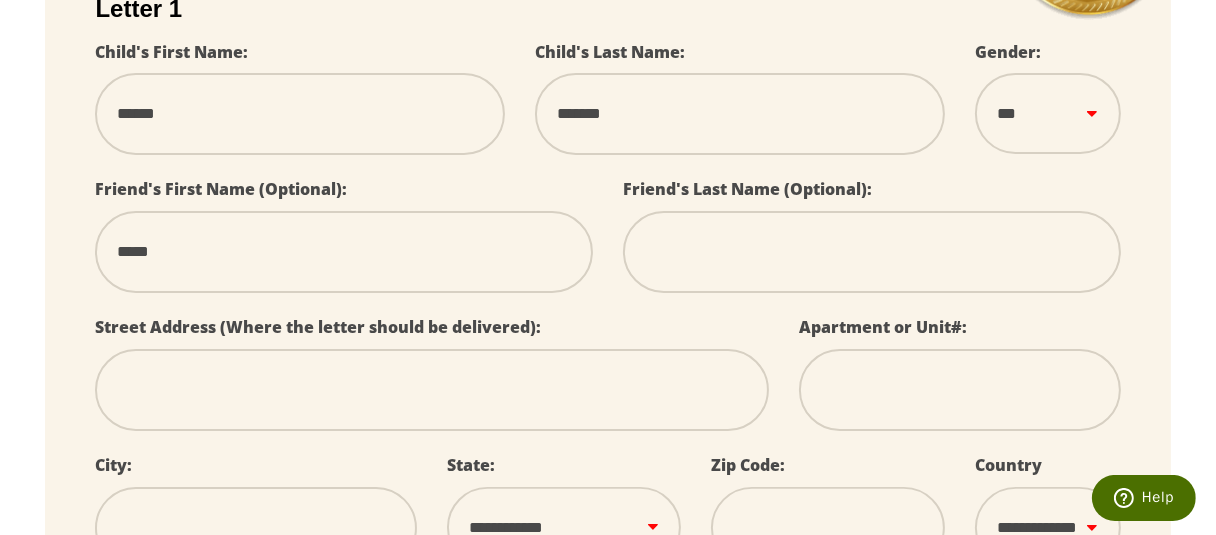 type on "*****" 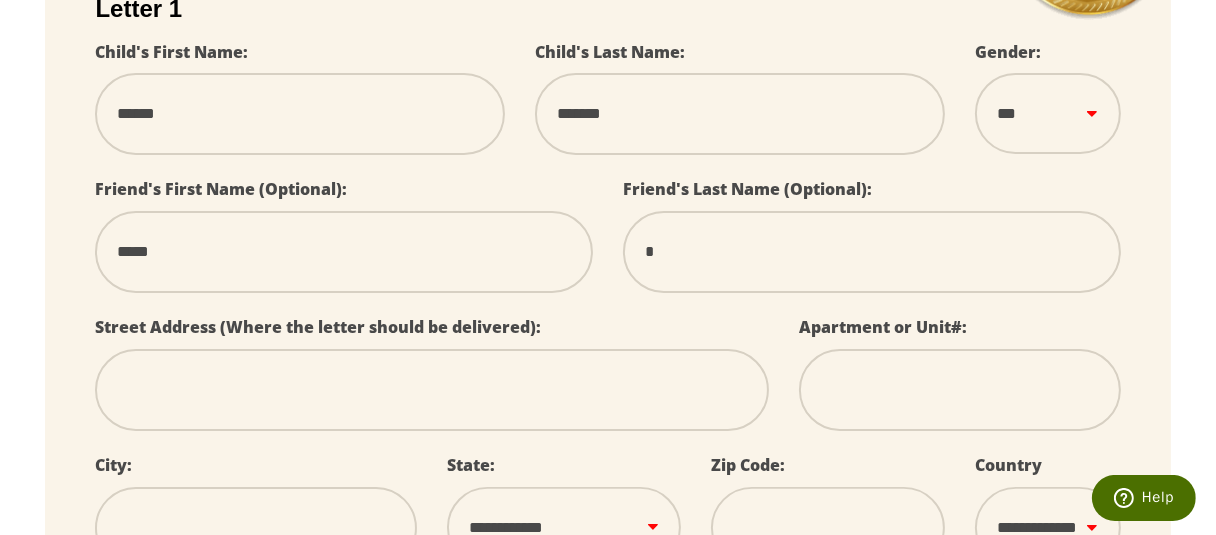 type on "**" 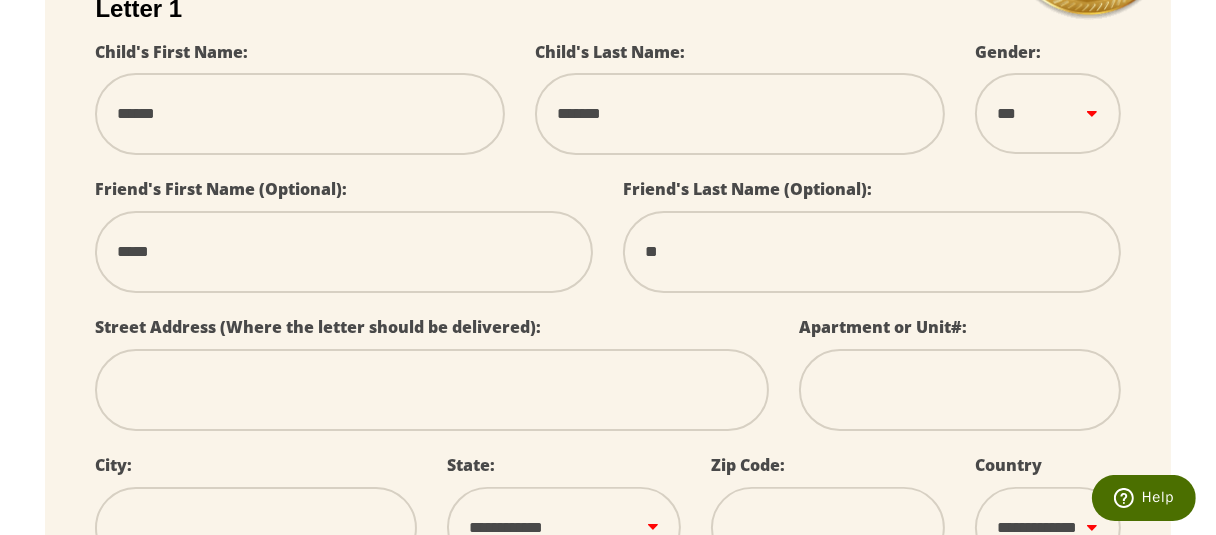 type on "***" 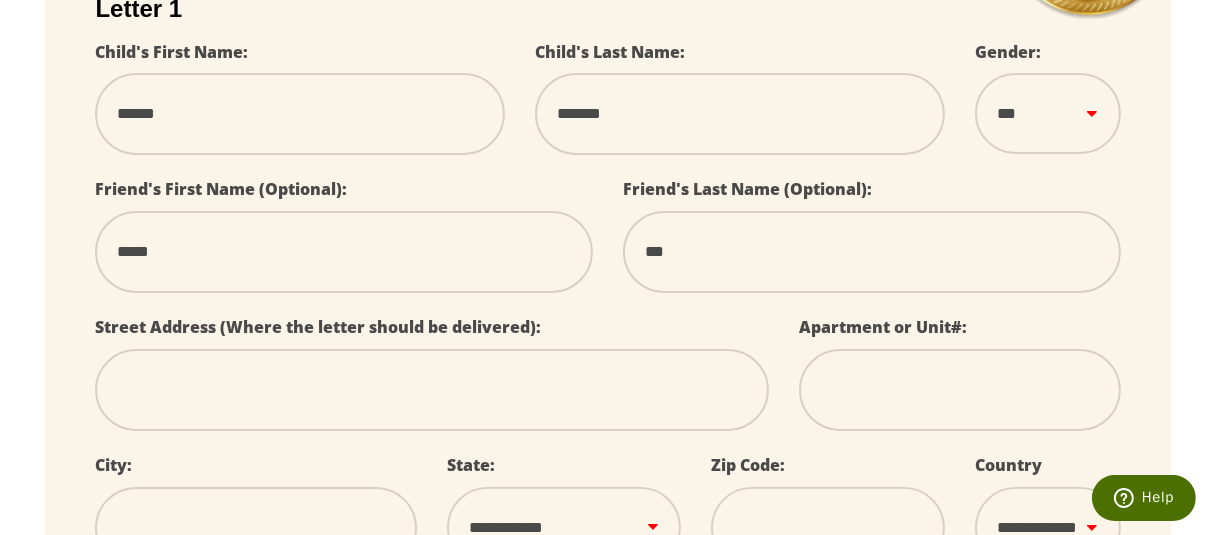 type on "****" 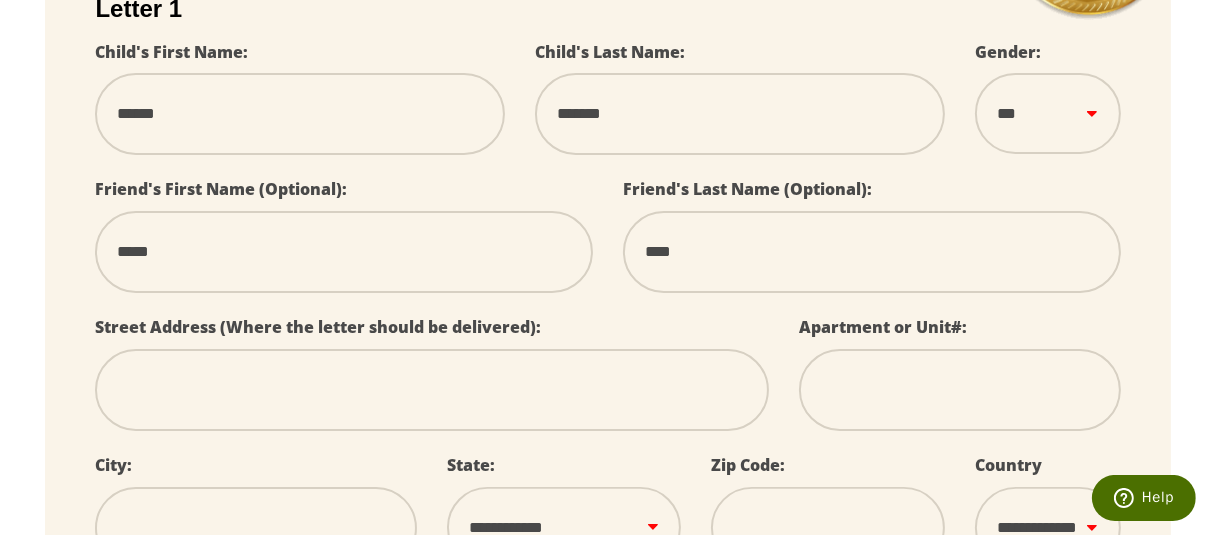 type on "*****" 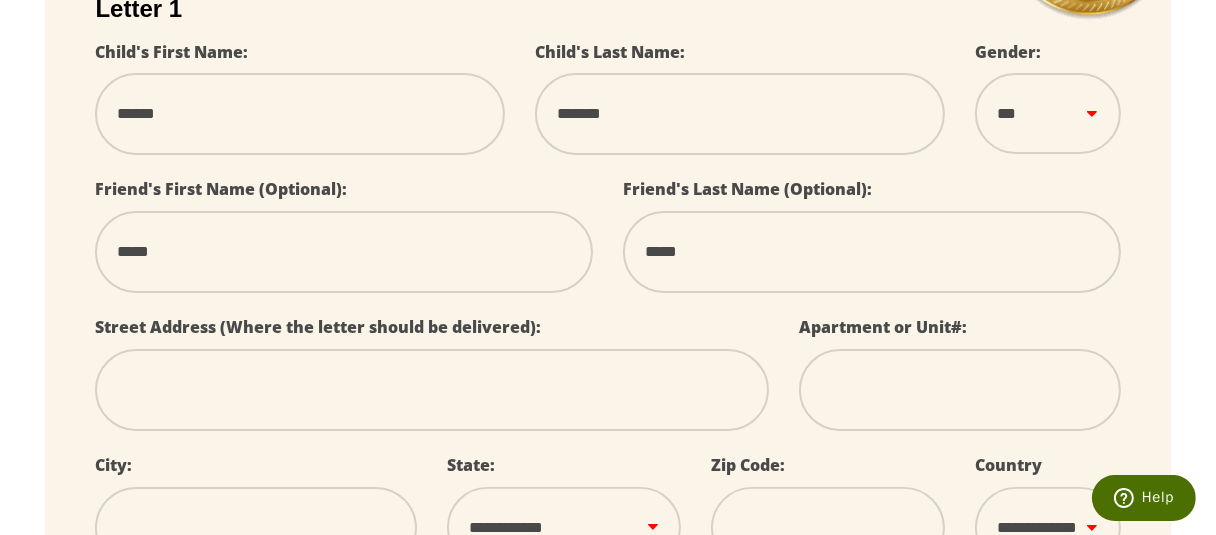 type on "******" 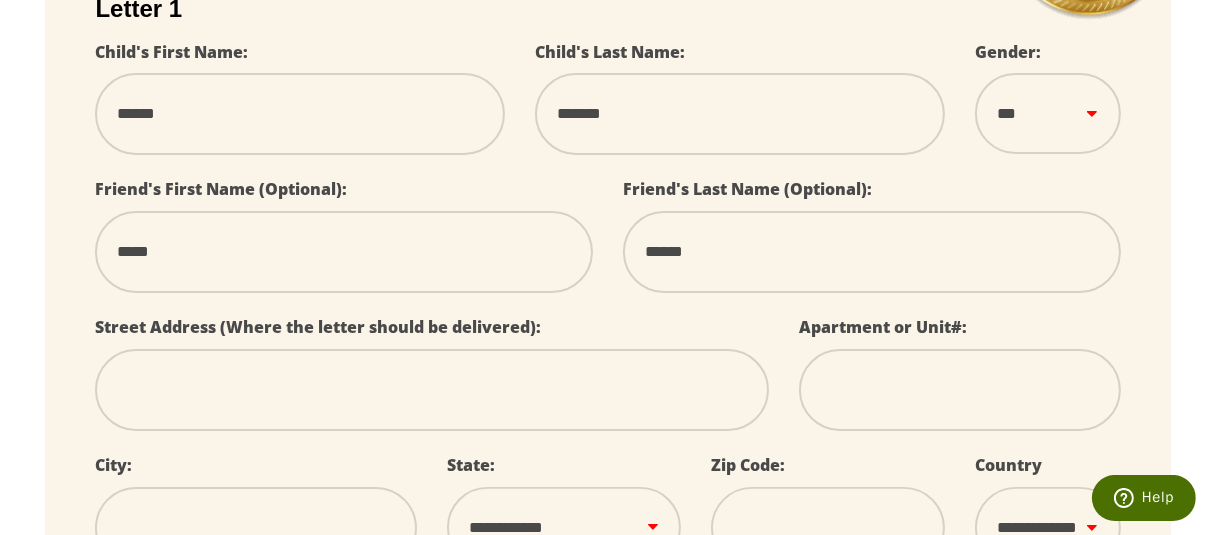 type on "*******" 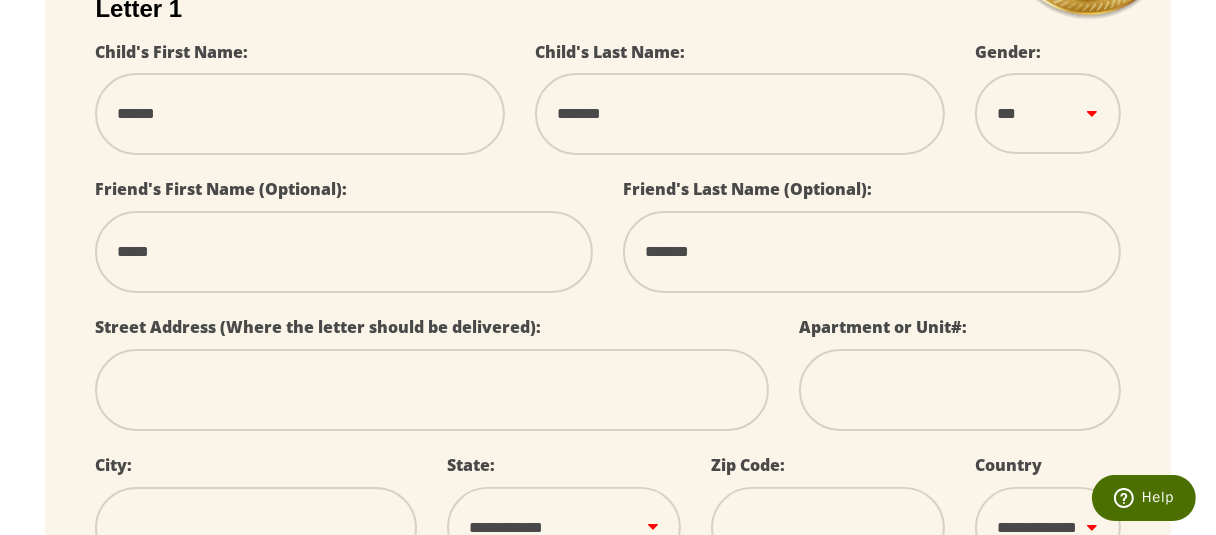 type on "********" 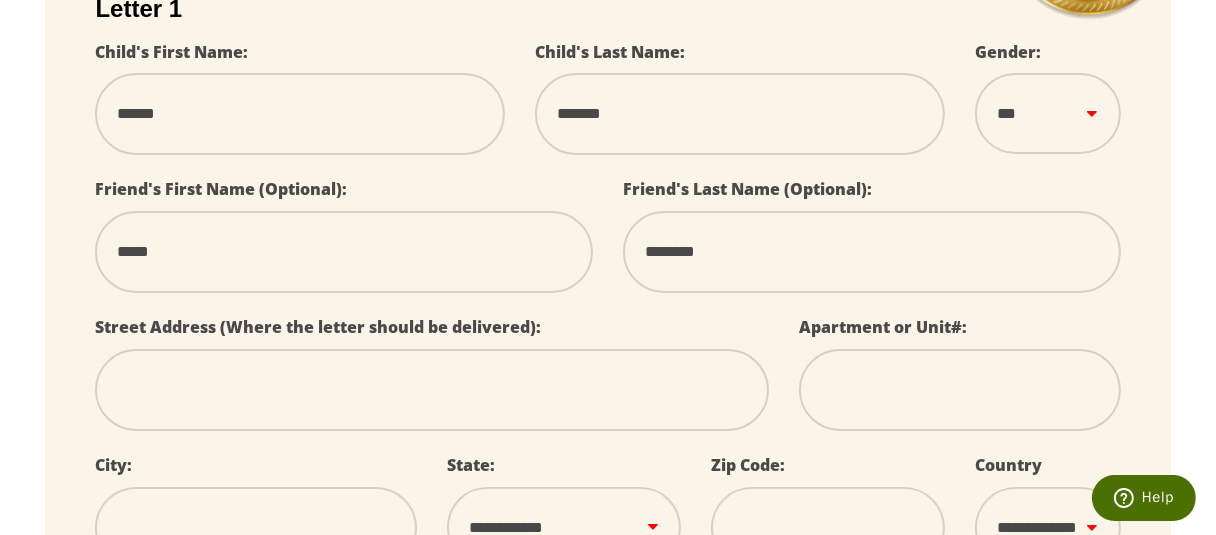 click on "********" at bounding box center [872, 252] 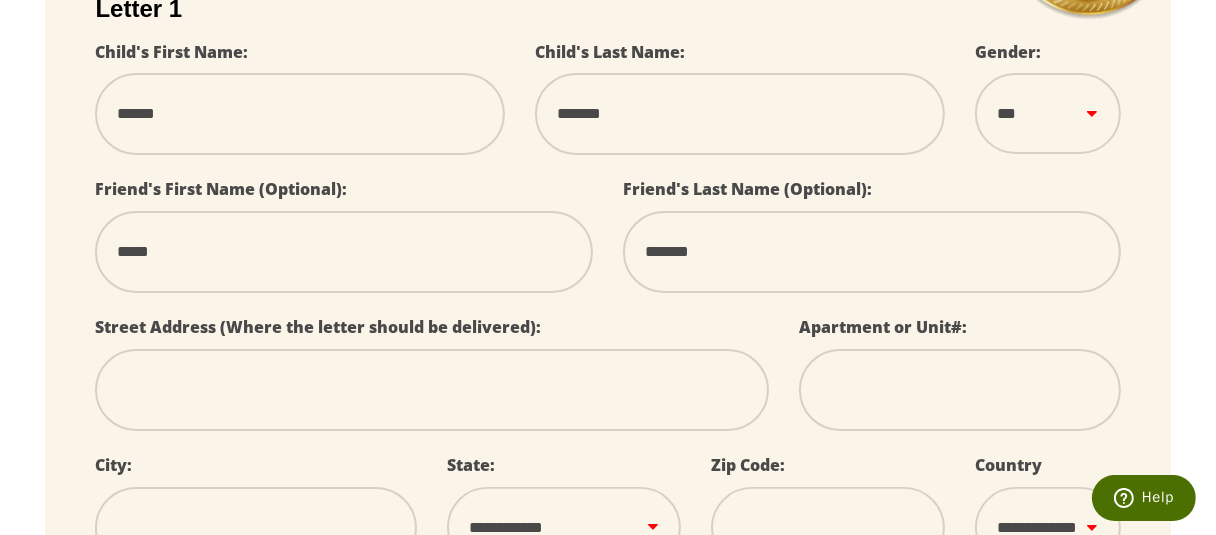type on "******" 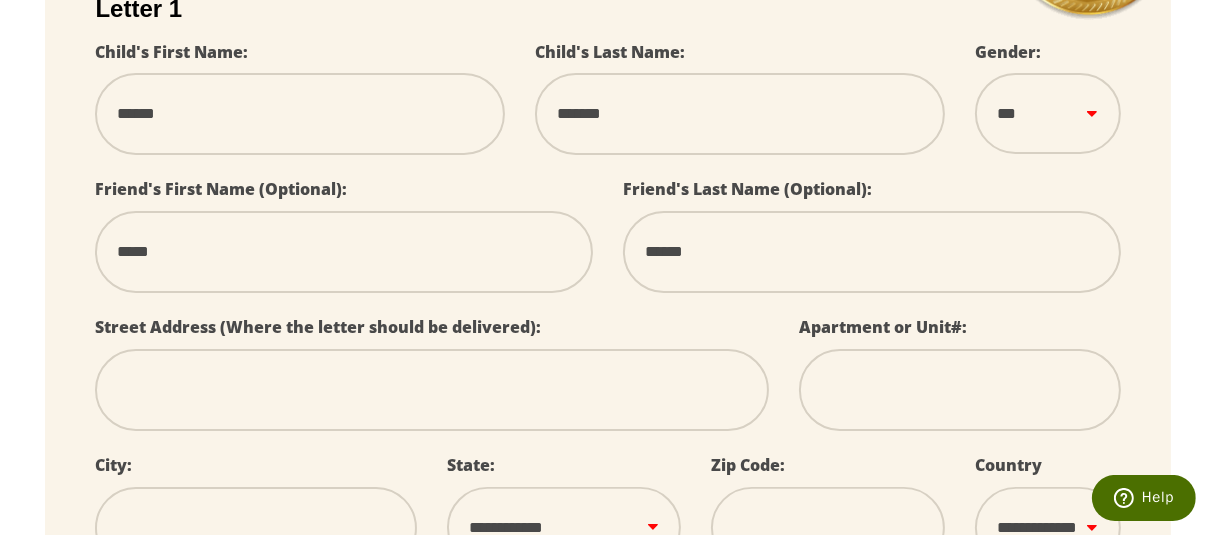 type on "*****" 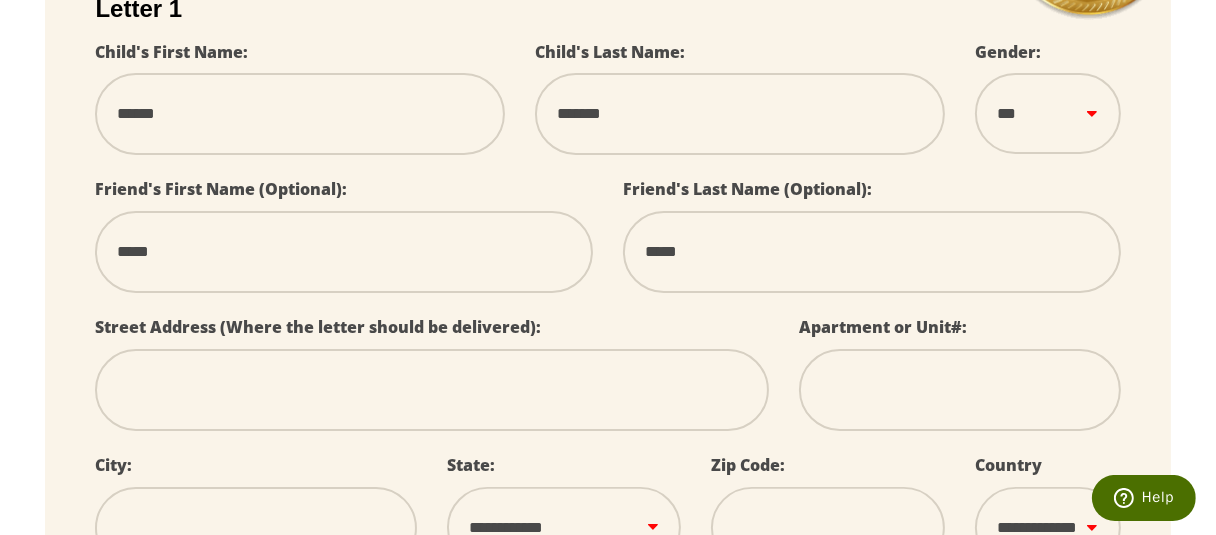 select 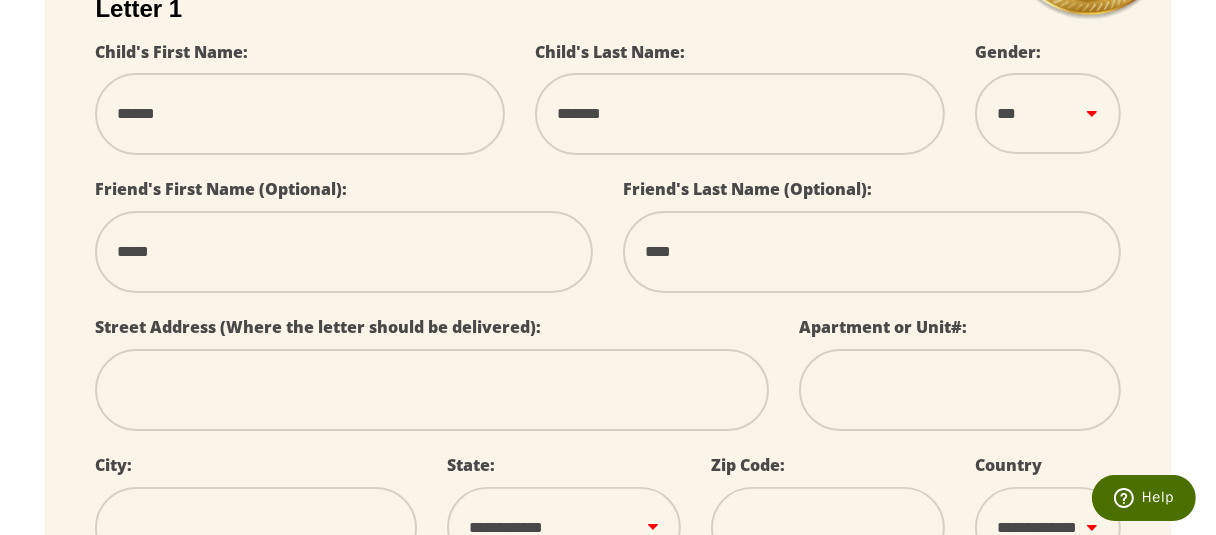 type on "***" 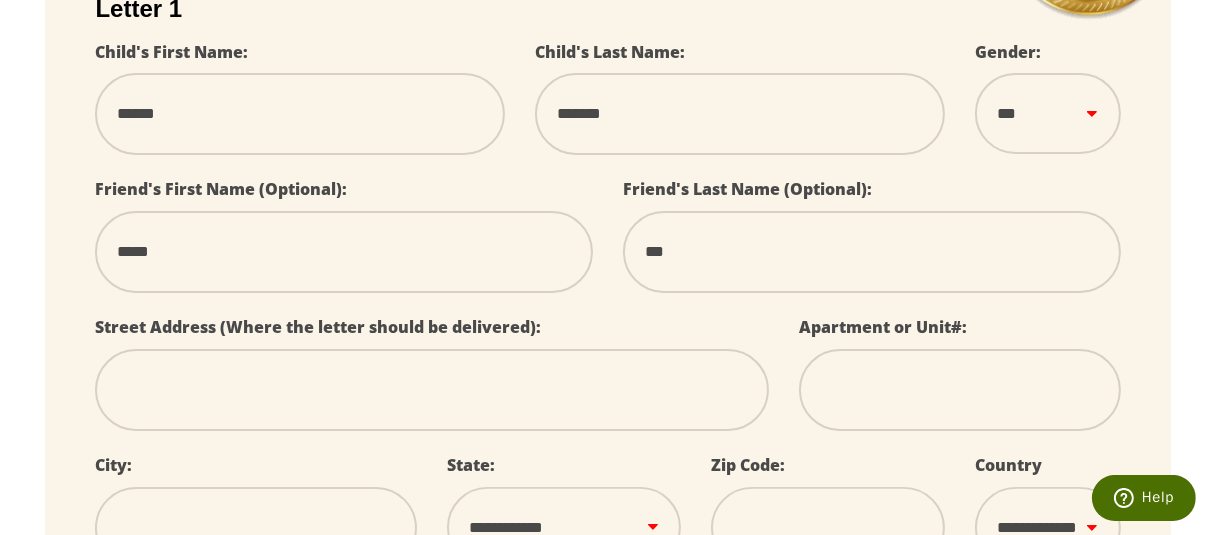 type on "**" 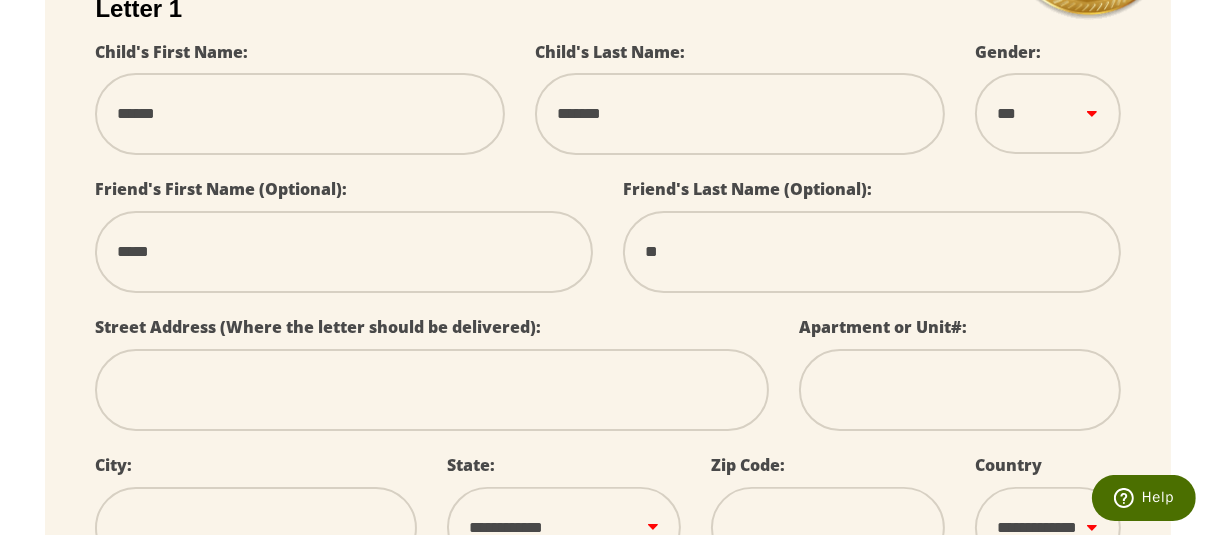 type on "*" 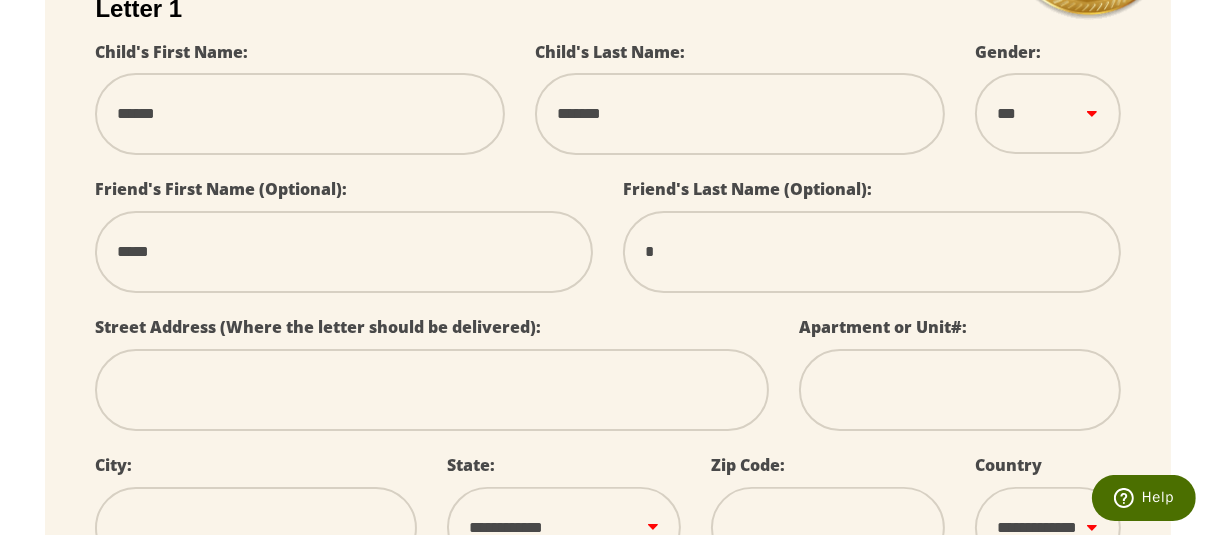 type 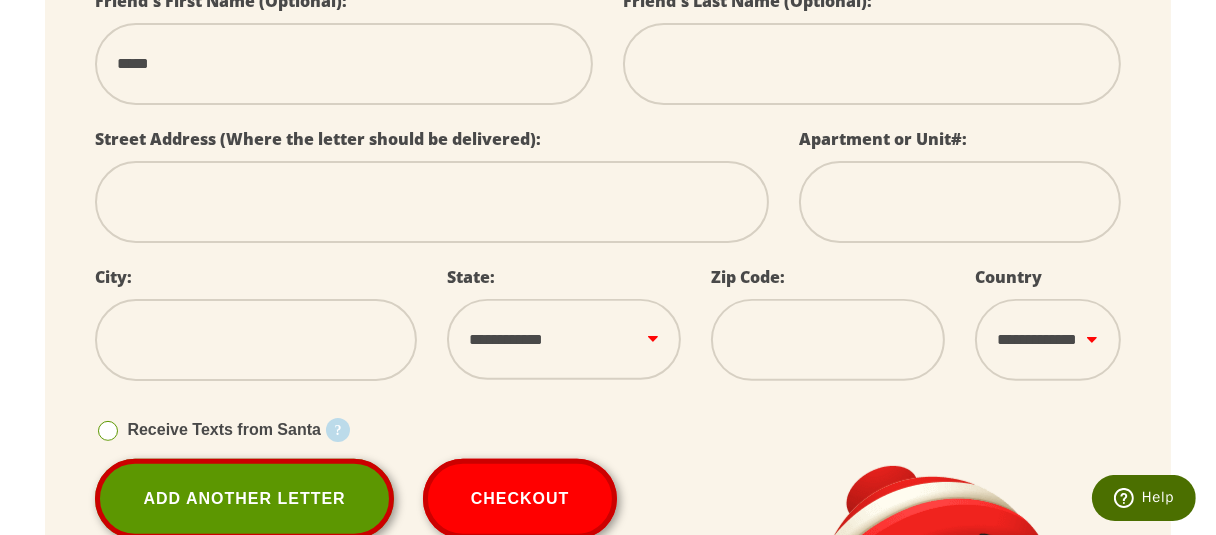 scroll, scrollTop: 700, scrollLeft: 0, axis: vertical 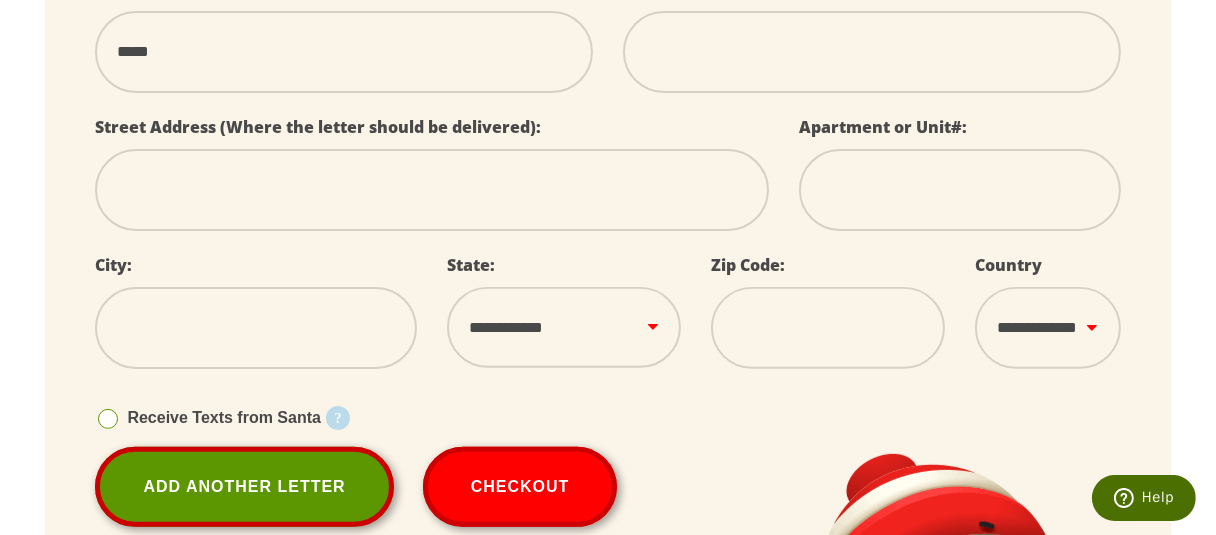 click at bounding box center (431, 190) 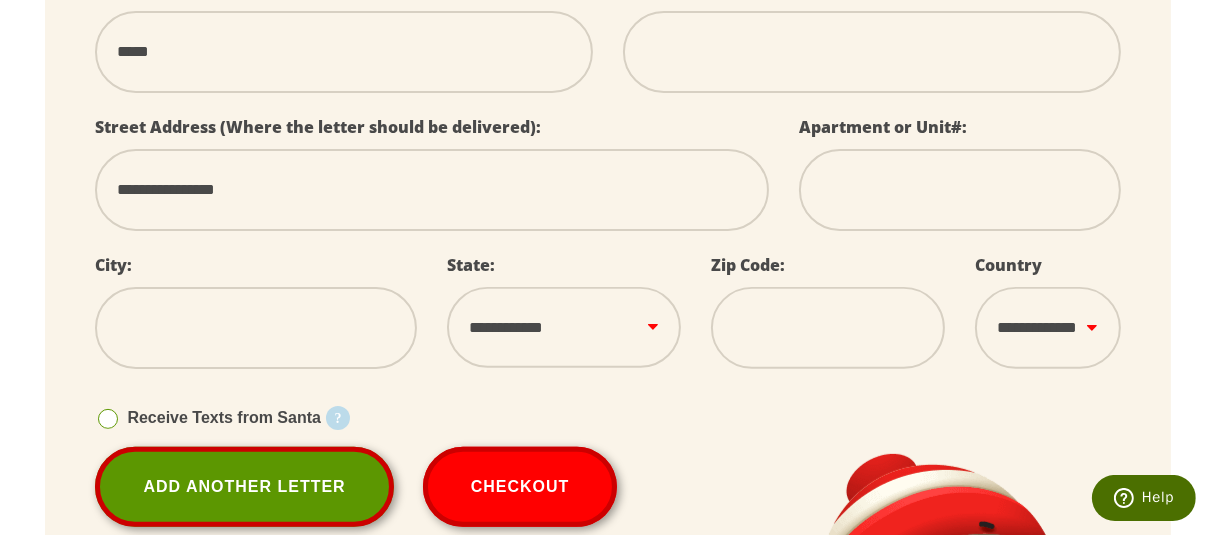 type on "*******" 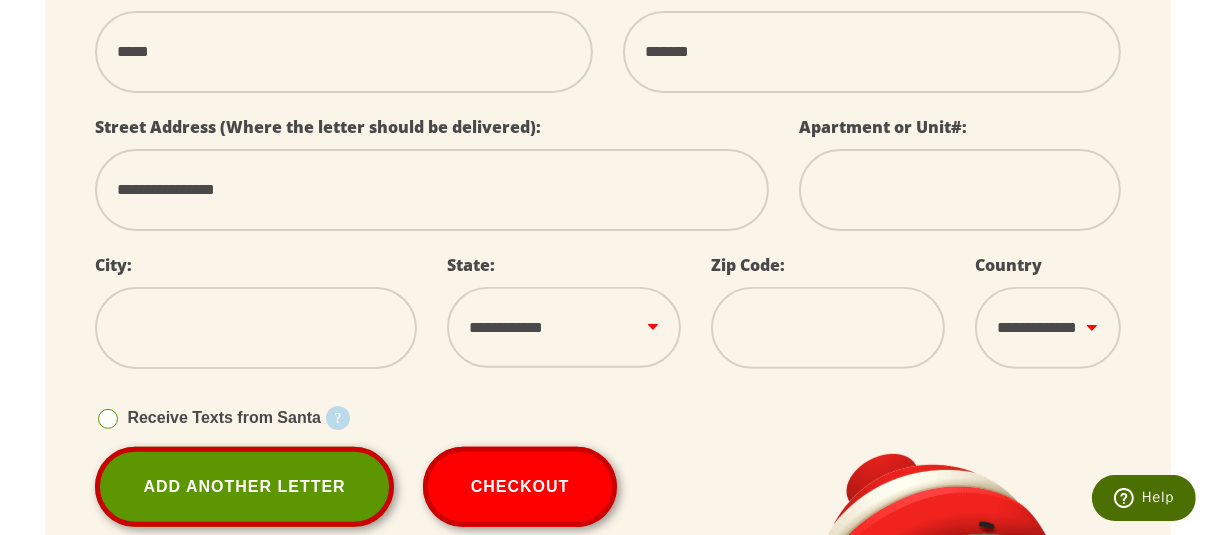 type on "*" 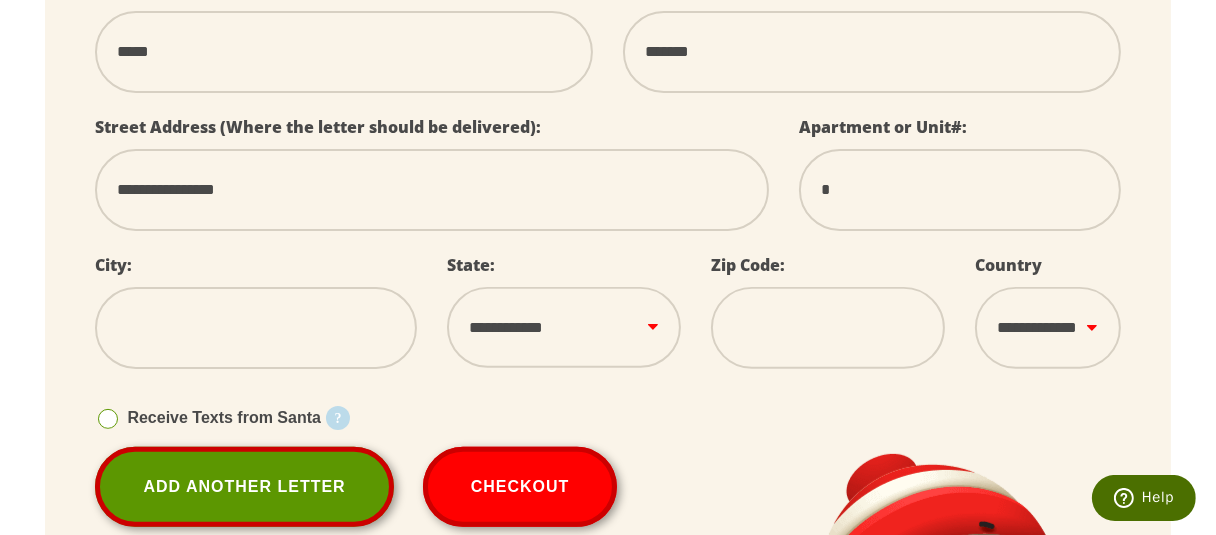 type on "********" 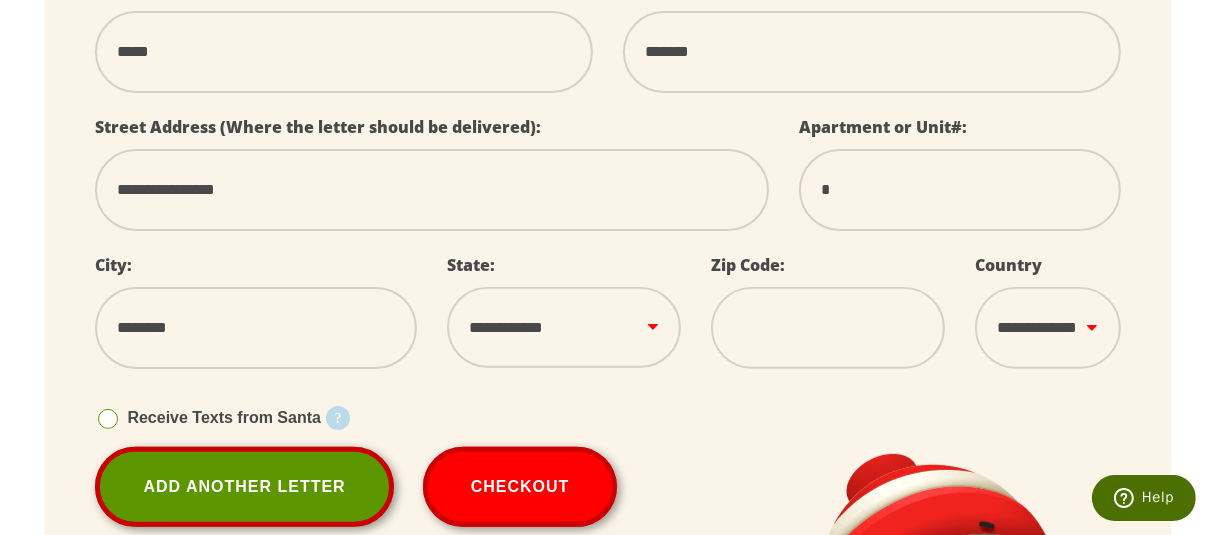 select on "**" 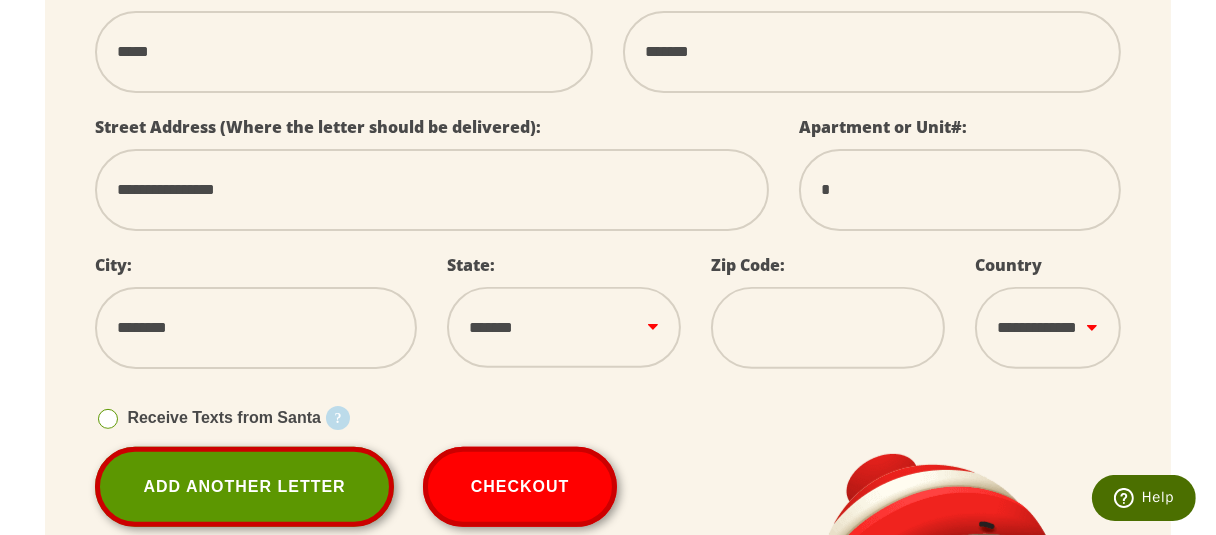 type on "*****" 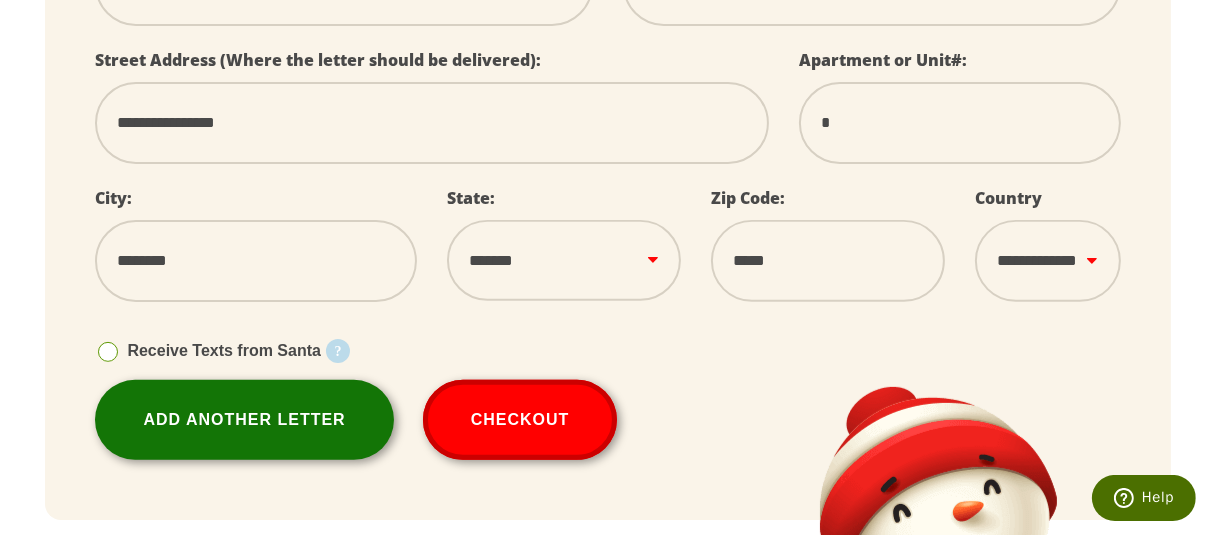 scroll, scrollTop: 900, scrollLeft: 0, axis: vertical 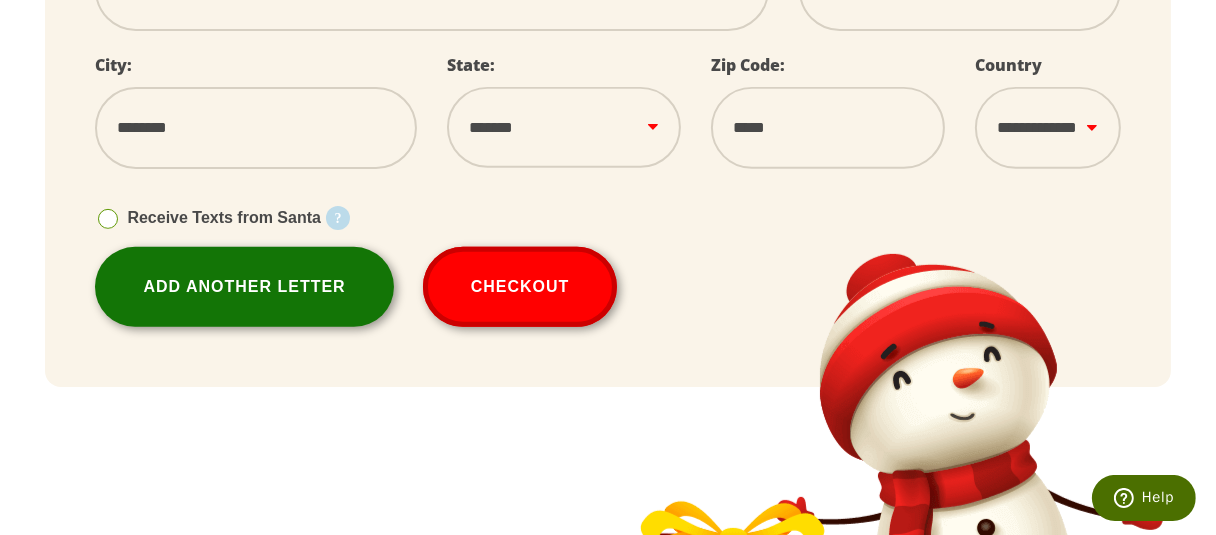 click on "Add Another Letter" at bounding box center [244, 287] 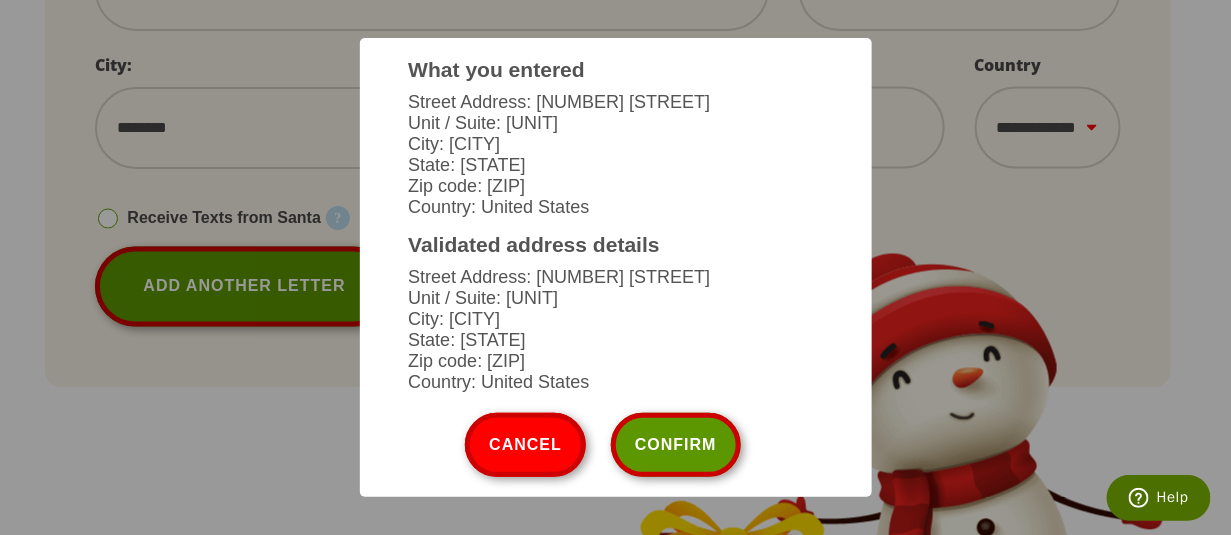 click on "× What you entered   Street Address: 570 Palisade Ave   Unit / Suite: 1   City: Garfield   State: NJ   Zip code: 07026   Country: United States   Validated address details   Street Address: 570 Palisade Ave   Unit / Suite: # 1   City: Garfield   State: NJ   Zip code: 07026   Country: United States   Cancel Confirm" at bounding box center (616, 267) 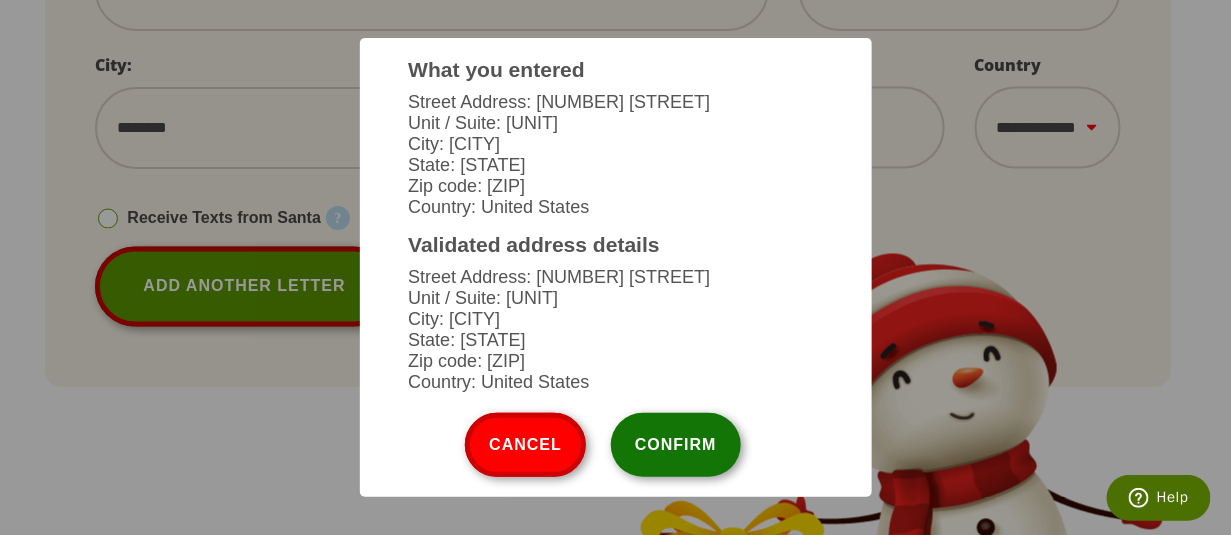 click on "Confirm" at bounding box center (676, 445) 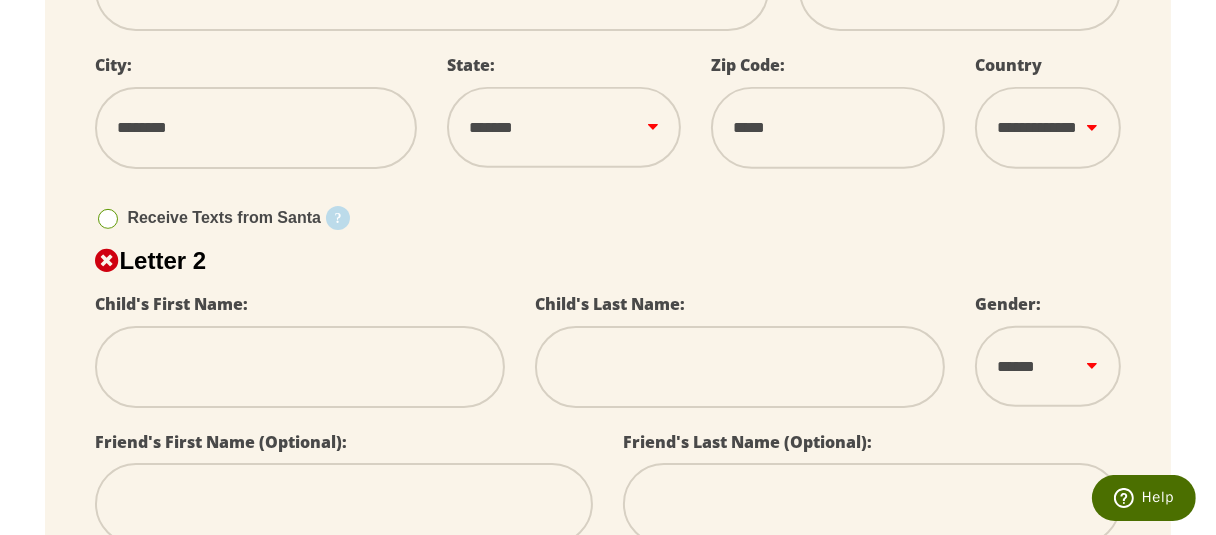 click at bounding box center (300, 367) 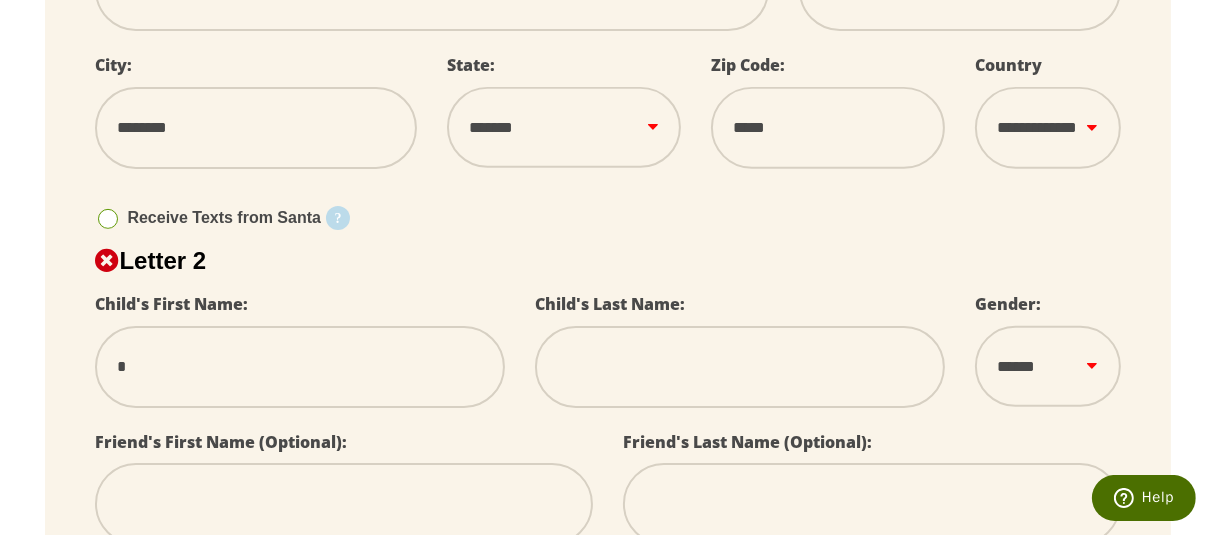 type on "**" 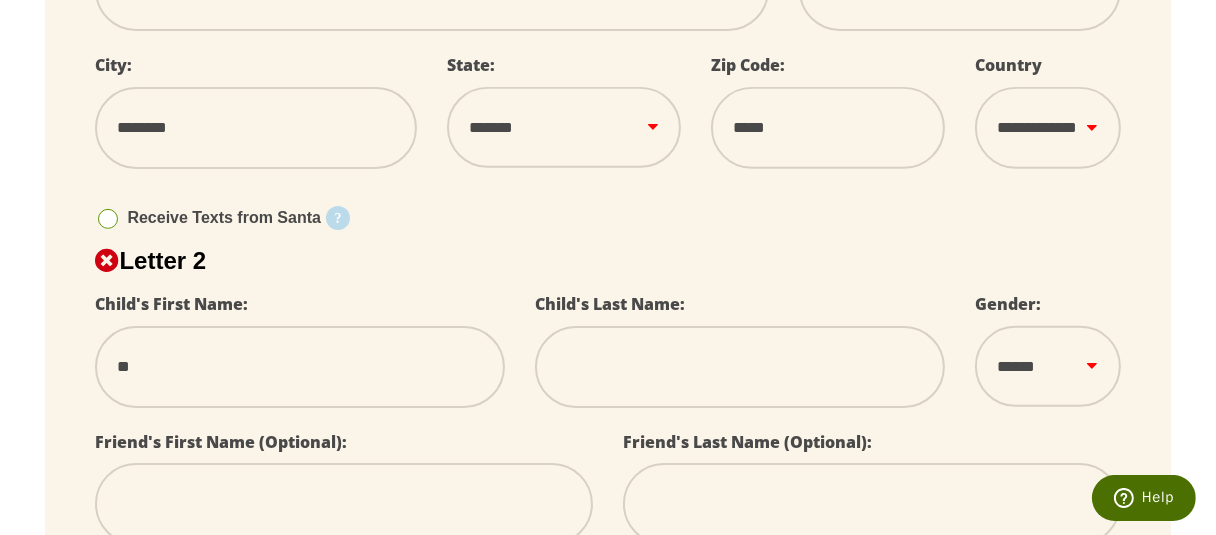 type on "***" 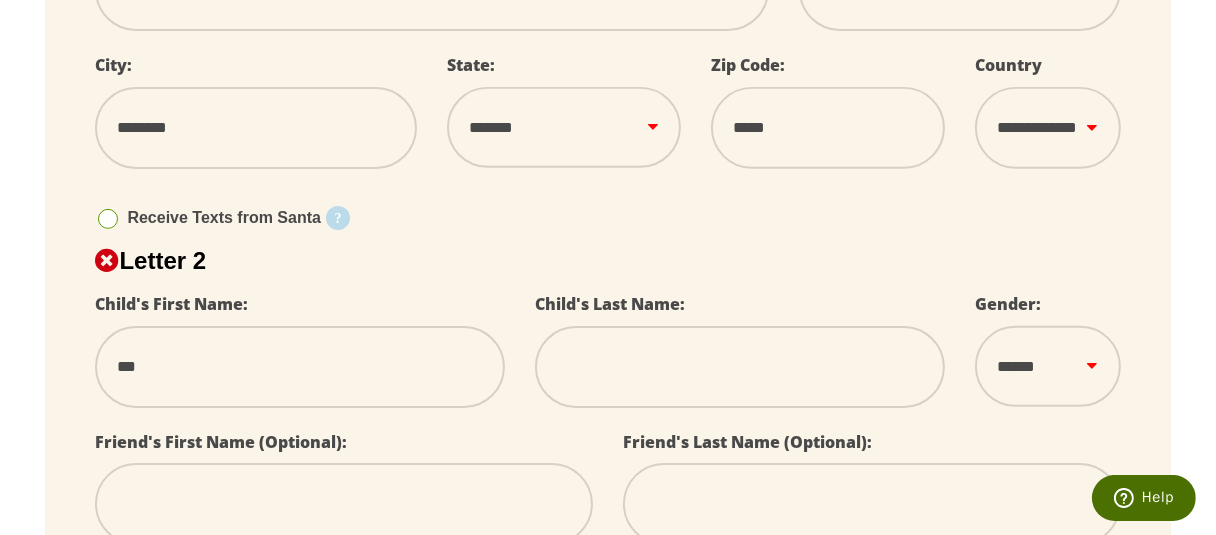 type on "****" 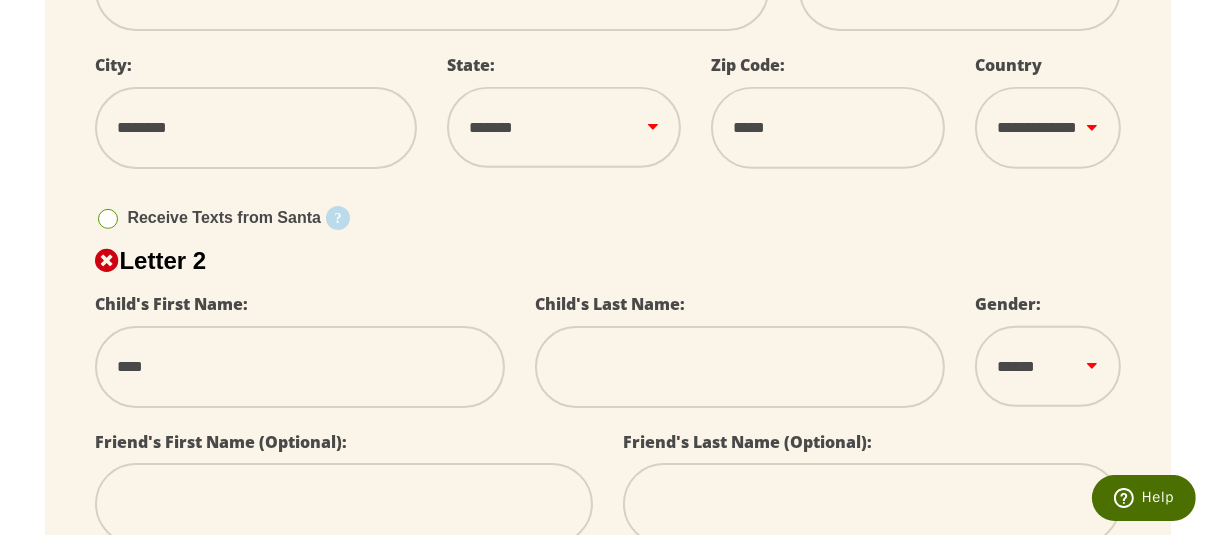 type on "*****" 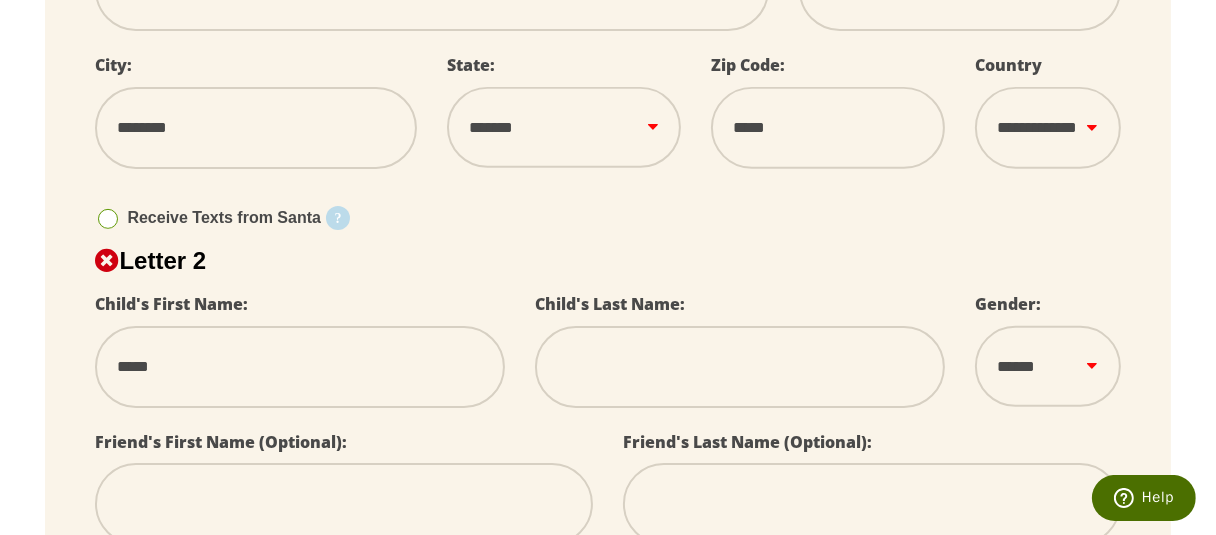 select 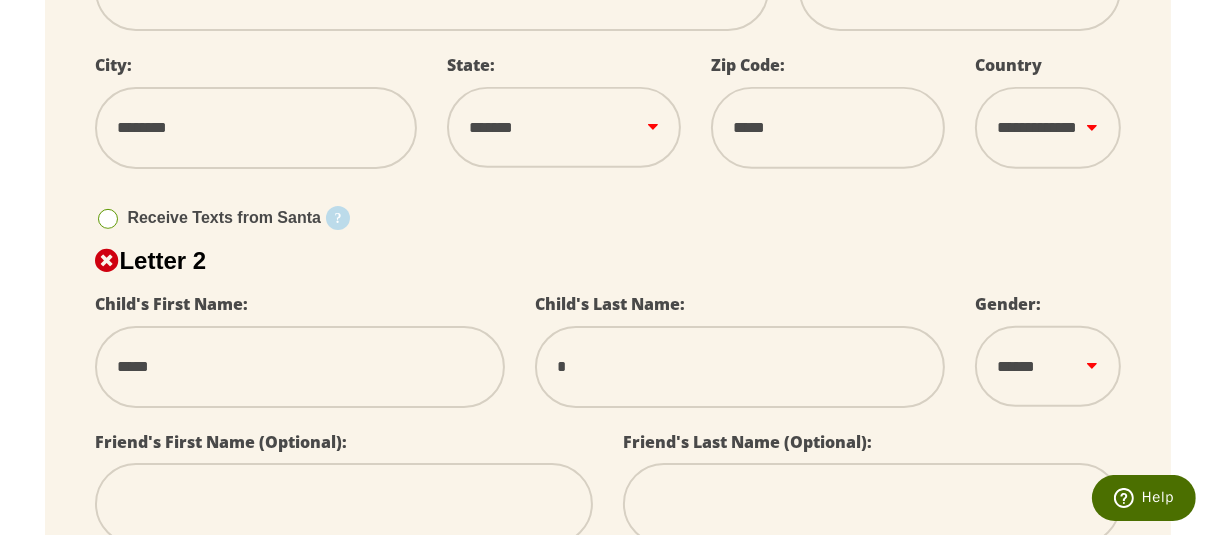 select 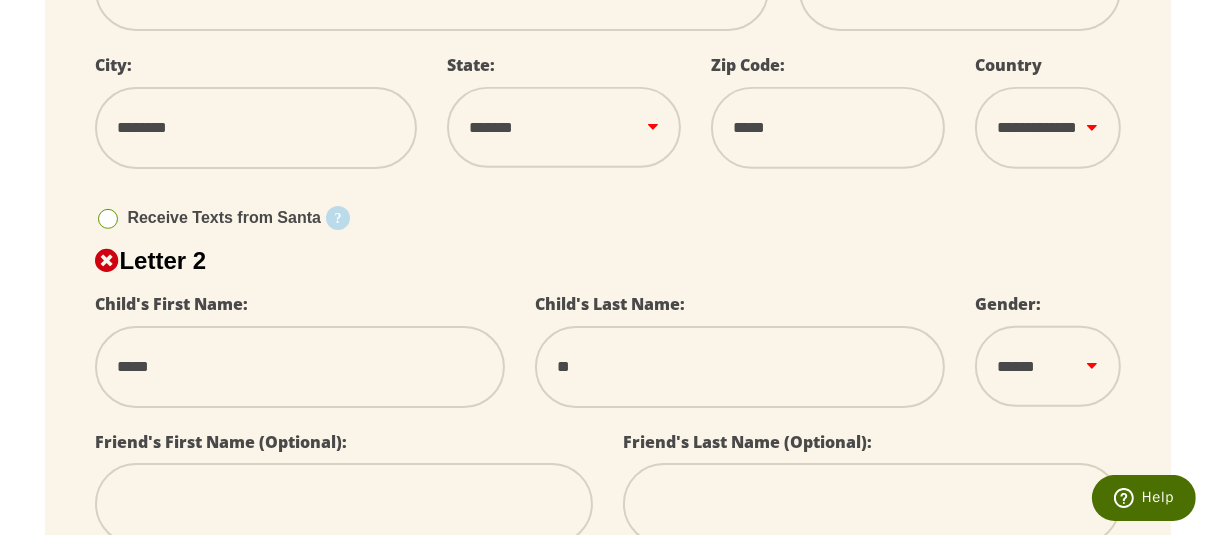 type on "***" 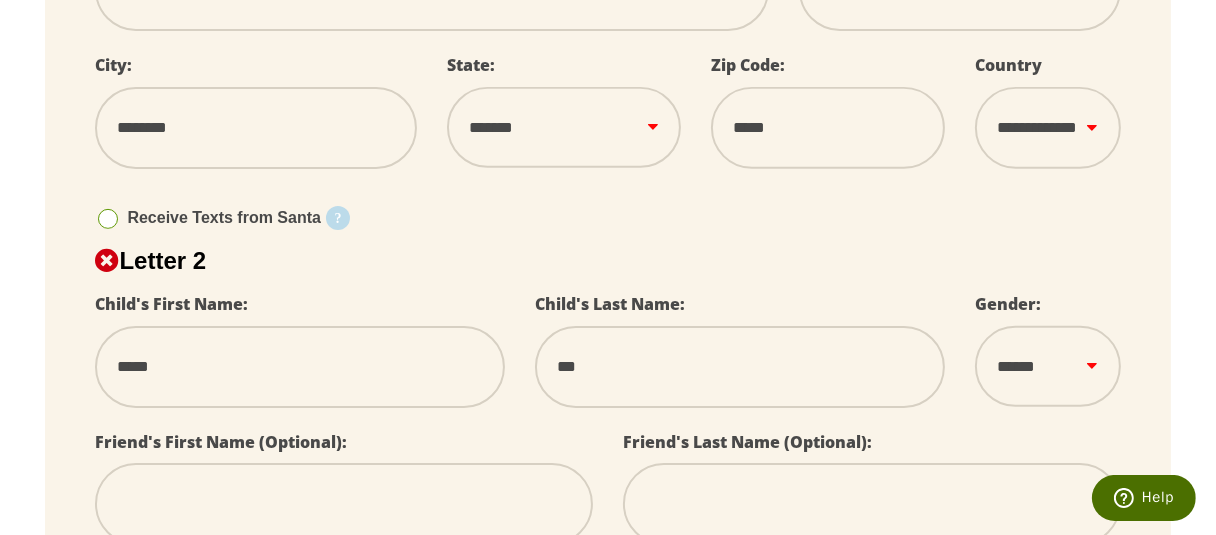 type on "****" 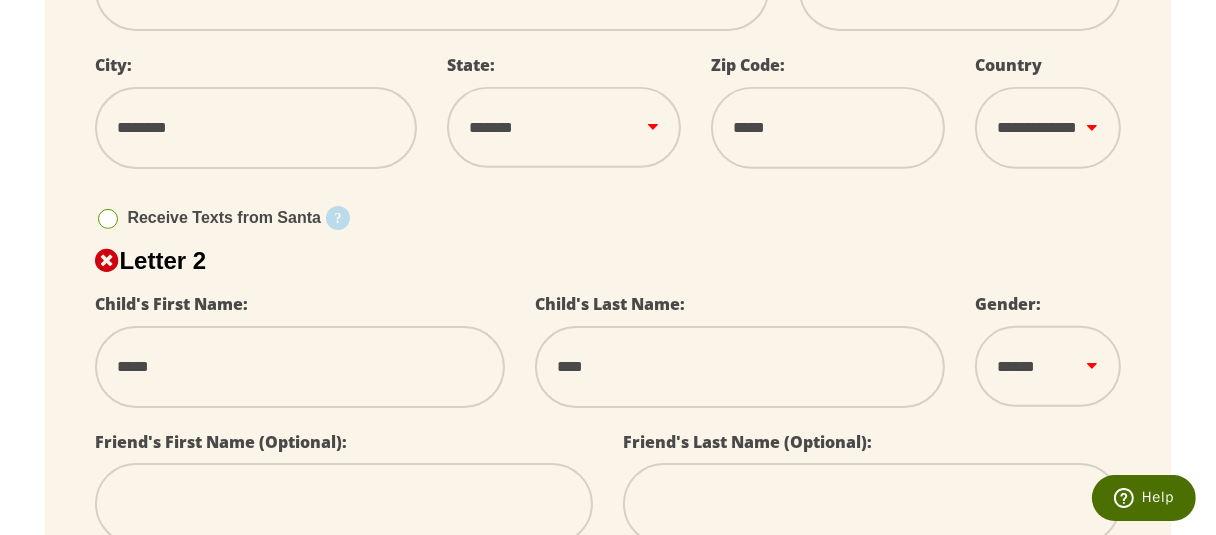 type on "*****" 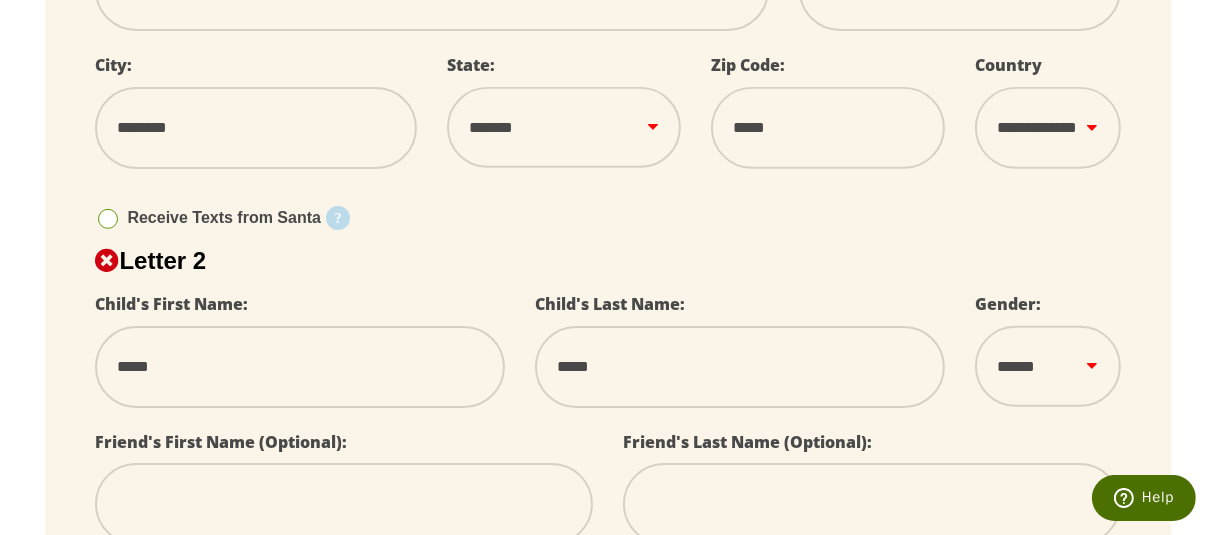 type on "******" 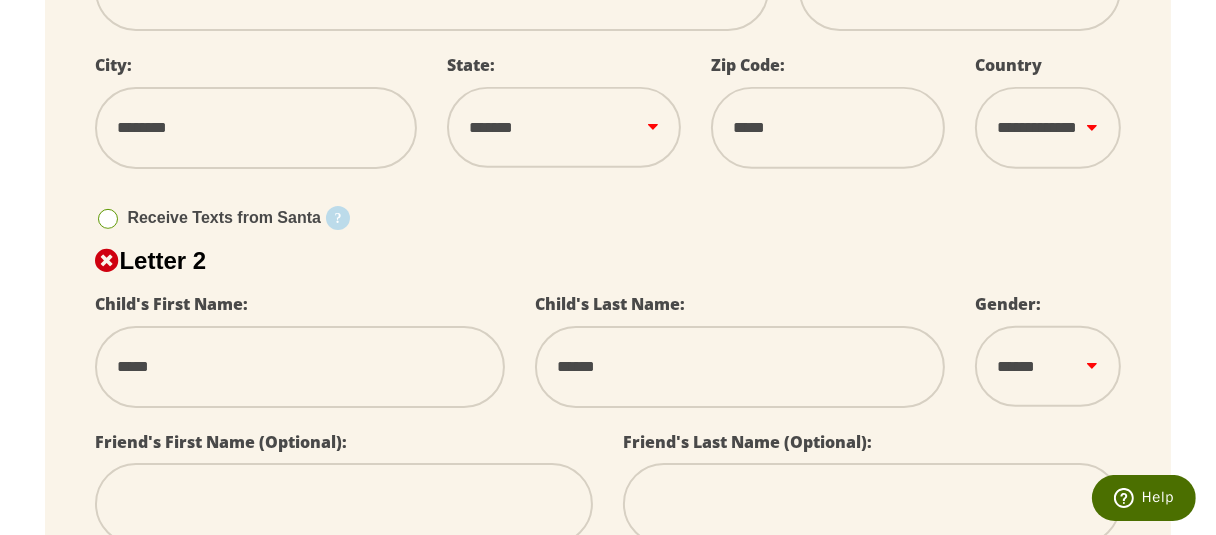 type on "*******" 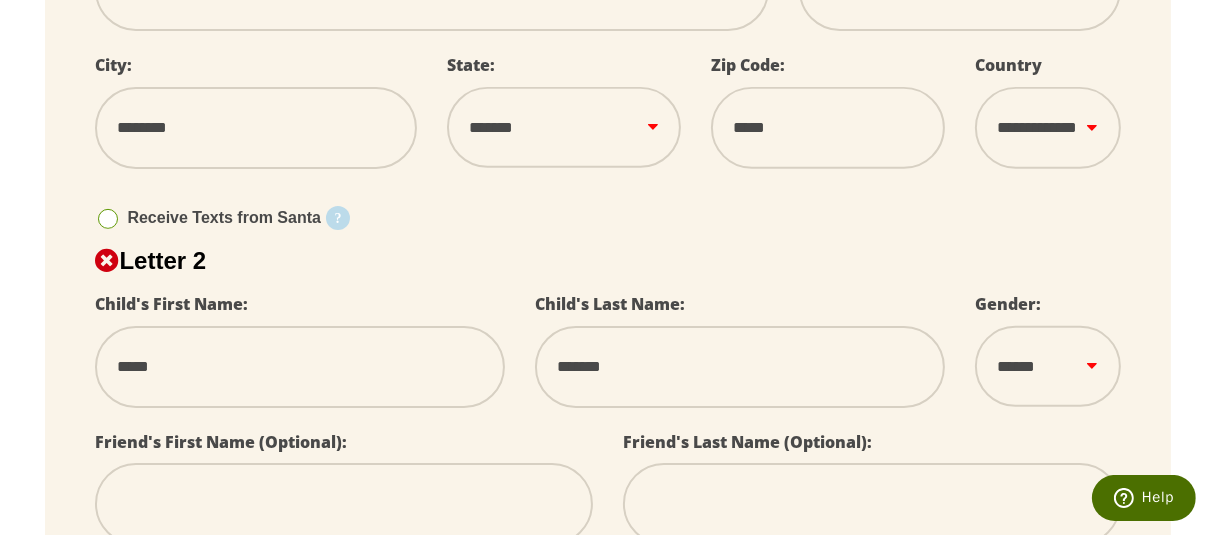 type on "*******" 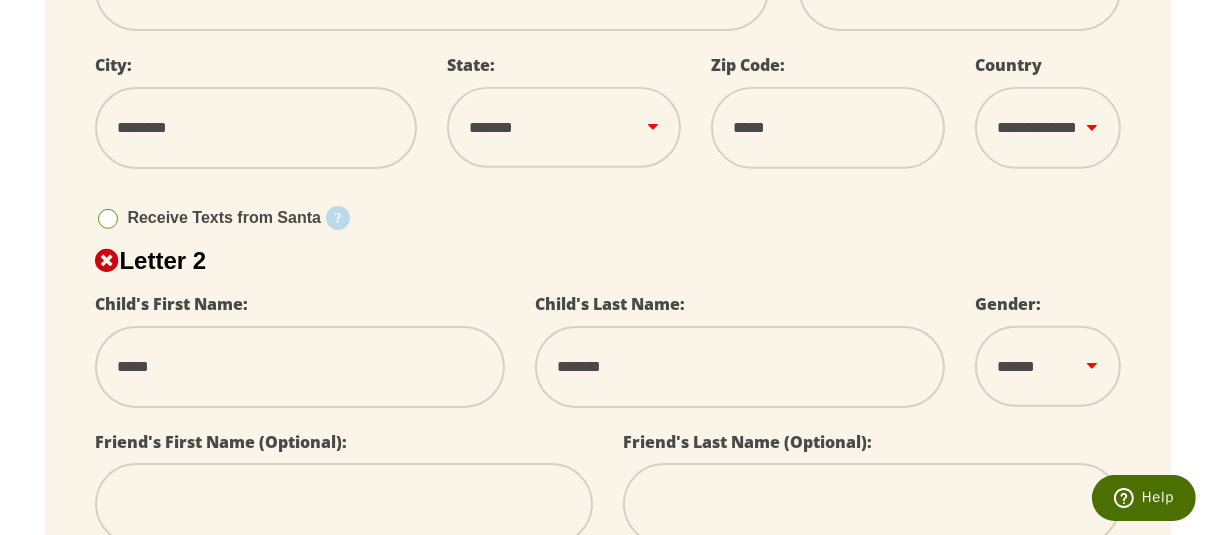 select on "*" 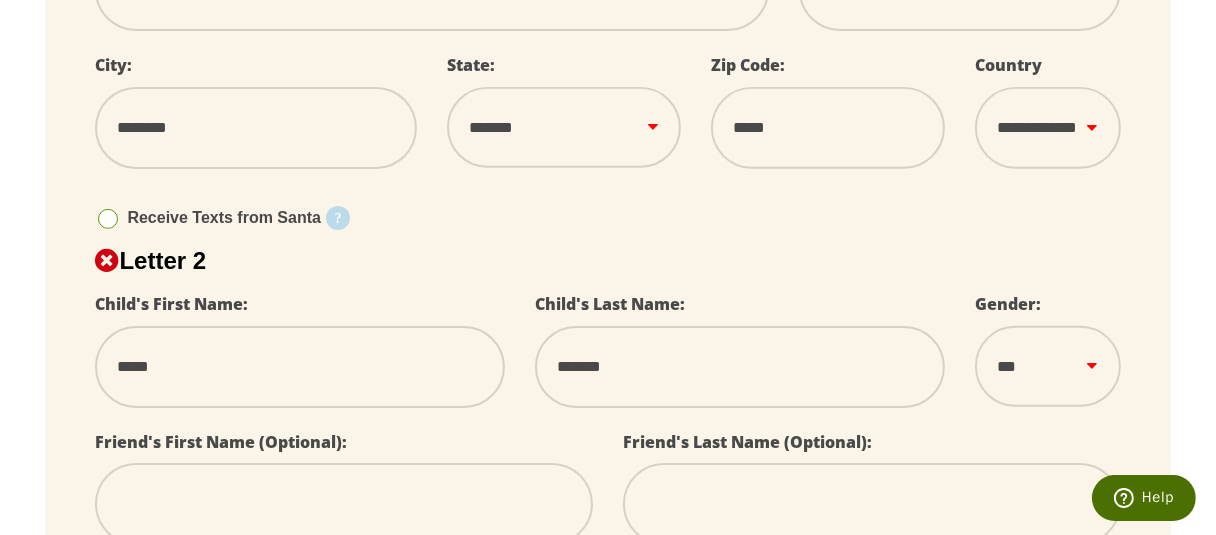 click on "******   ***   ****" at bounding box center (1048, 366) 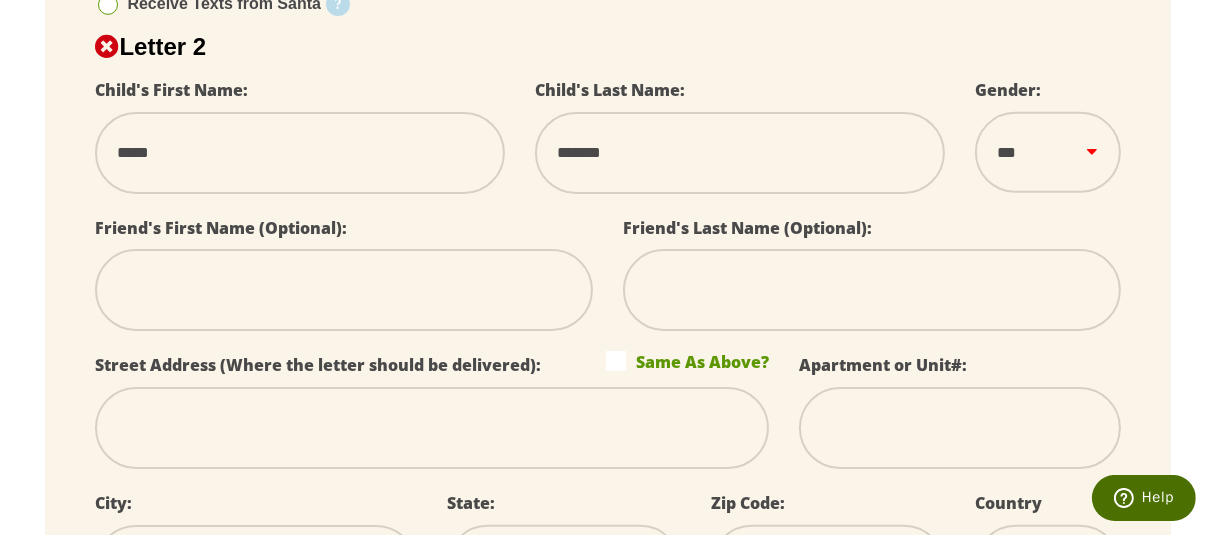 scroll, scrollTop: 1200, scrollLeft: 0, axis: vertical 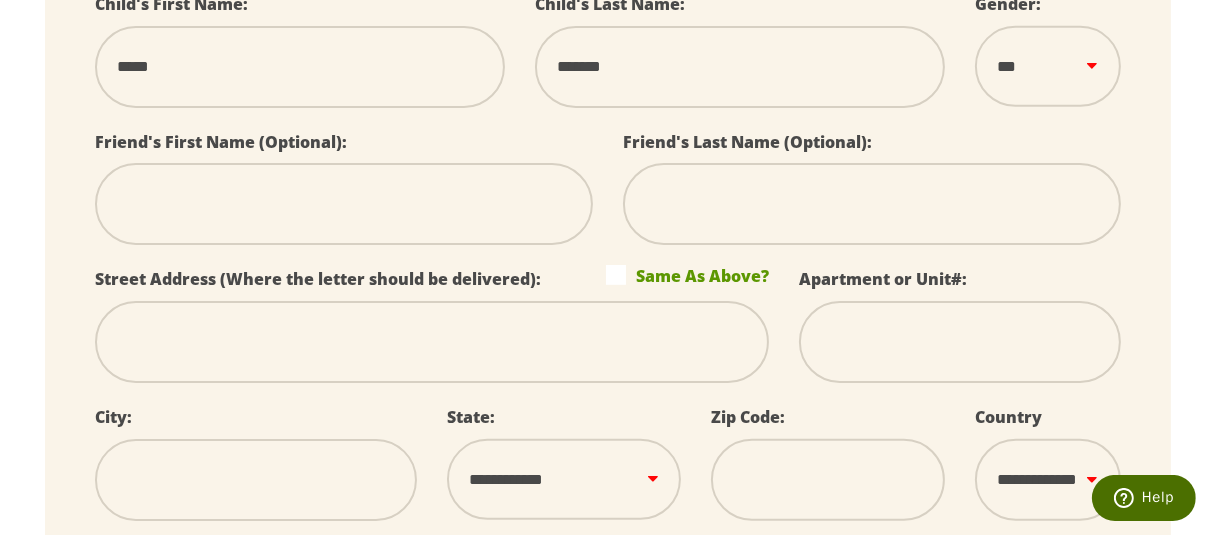click at bounding box center [344, 204] 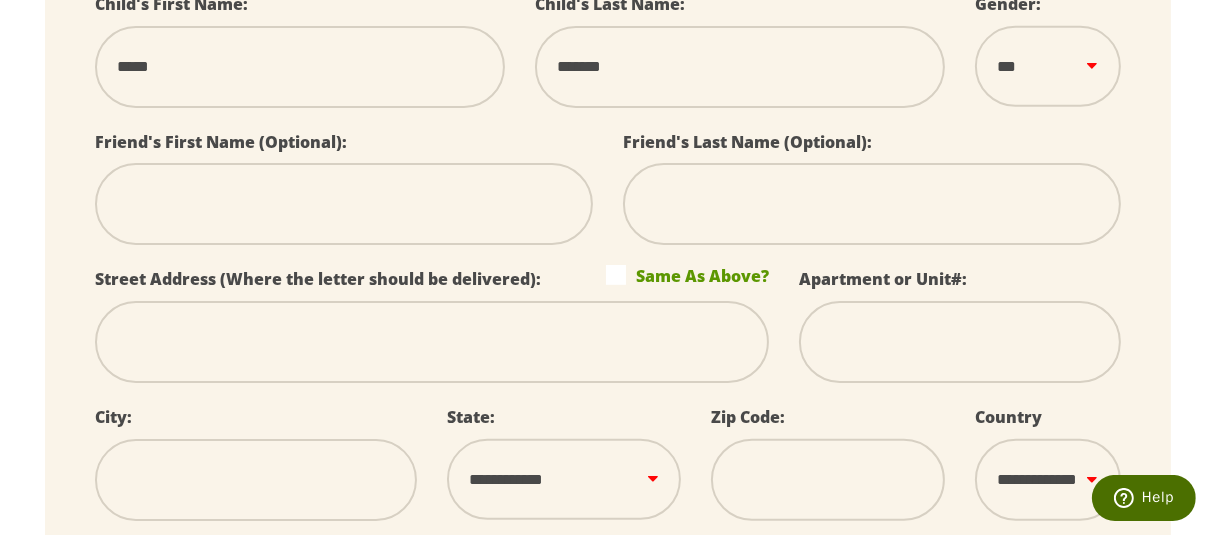 type on "*" 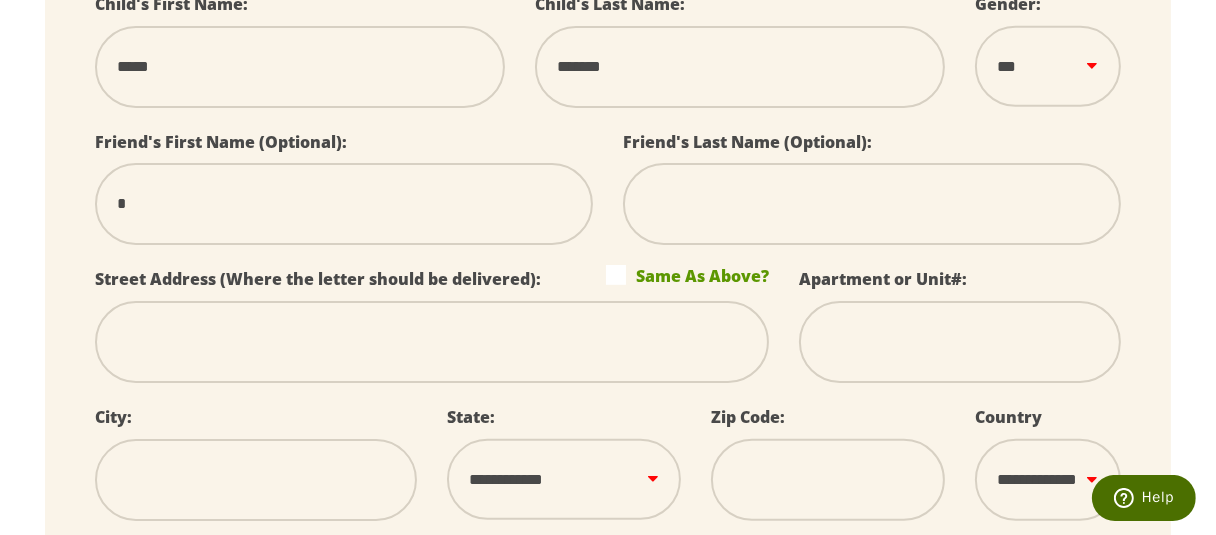 select 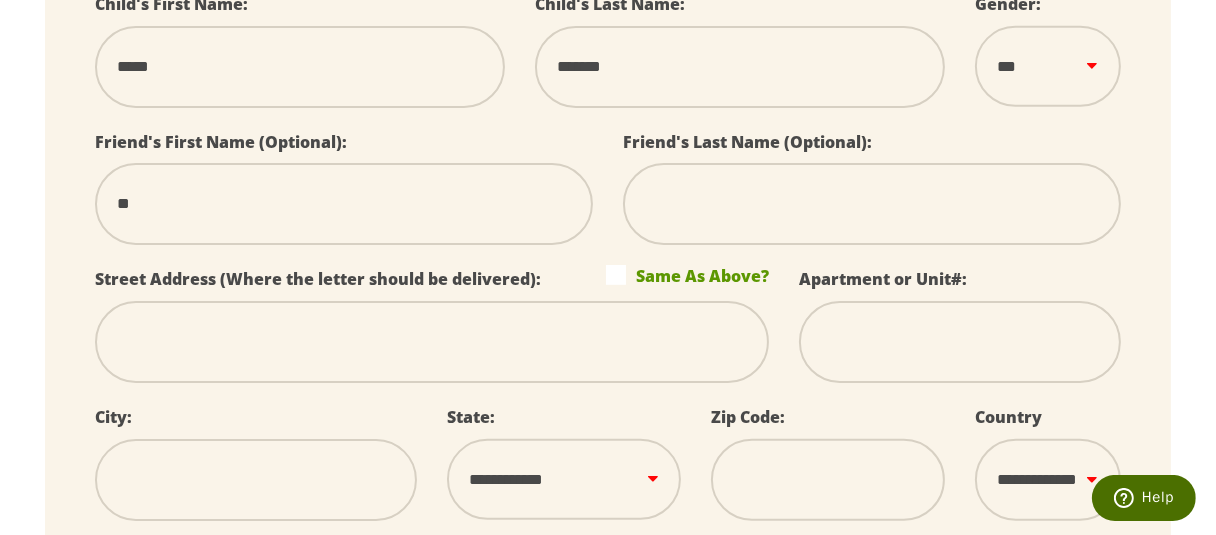 type on "***" 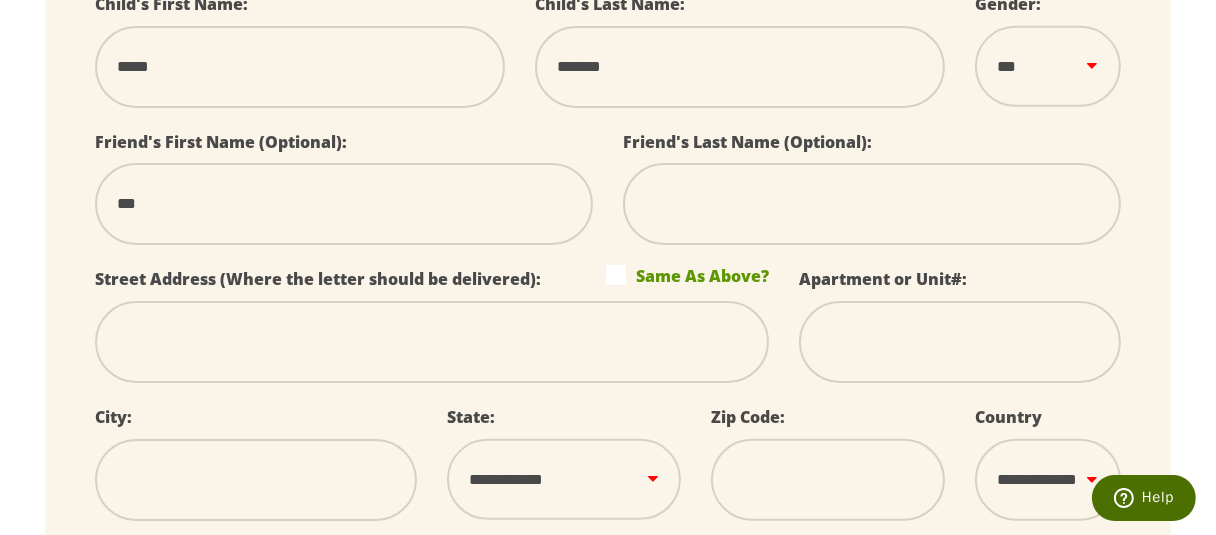 type on "****" 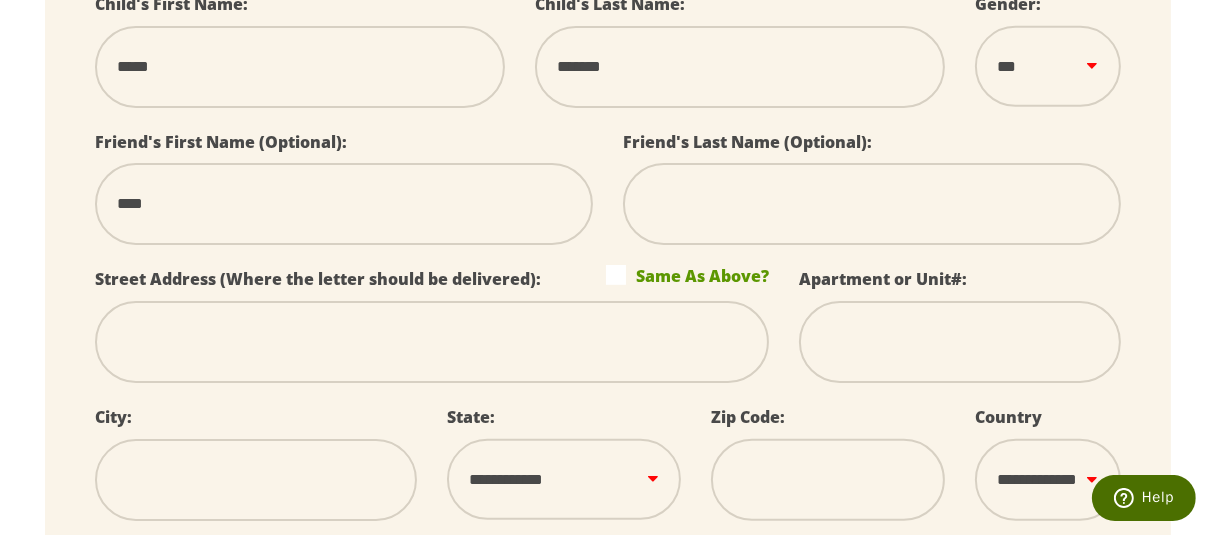 select 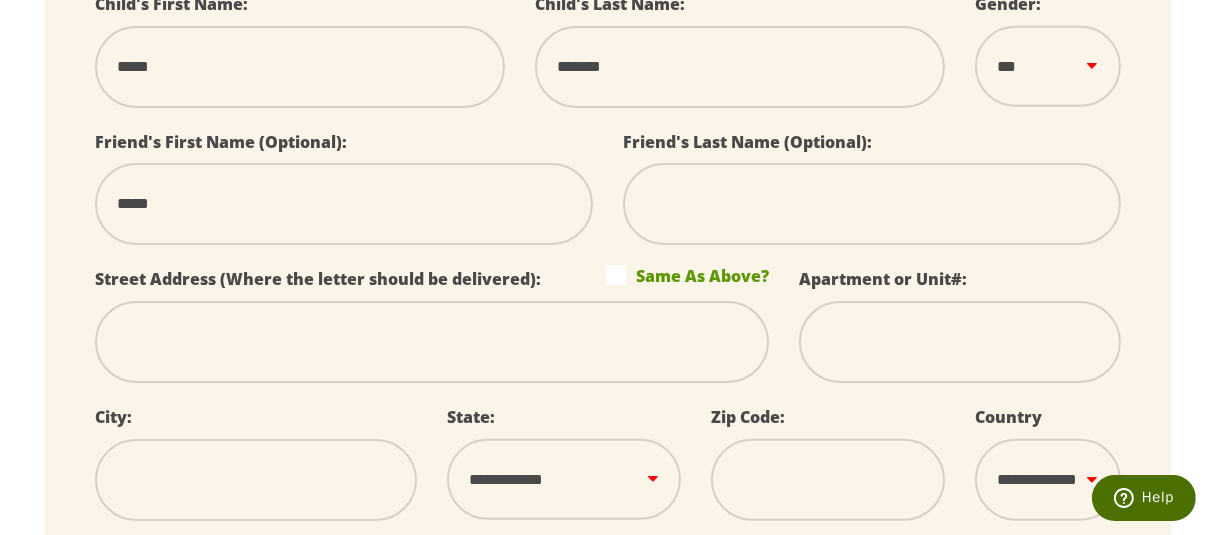 type on "******" 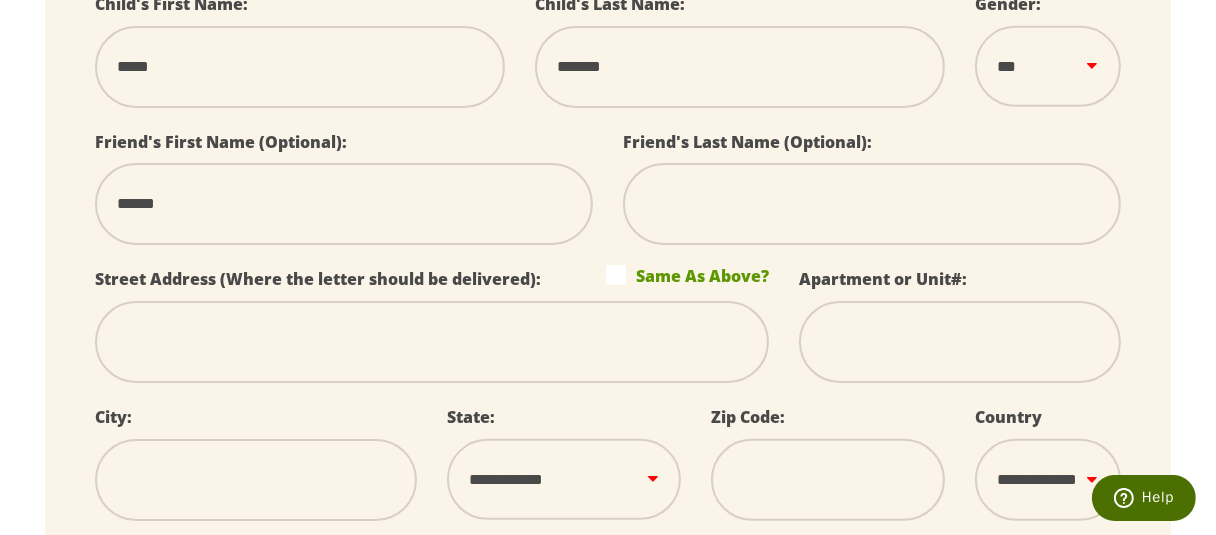 type on "*******" 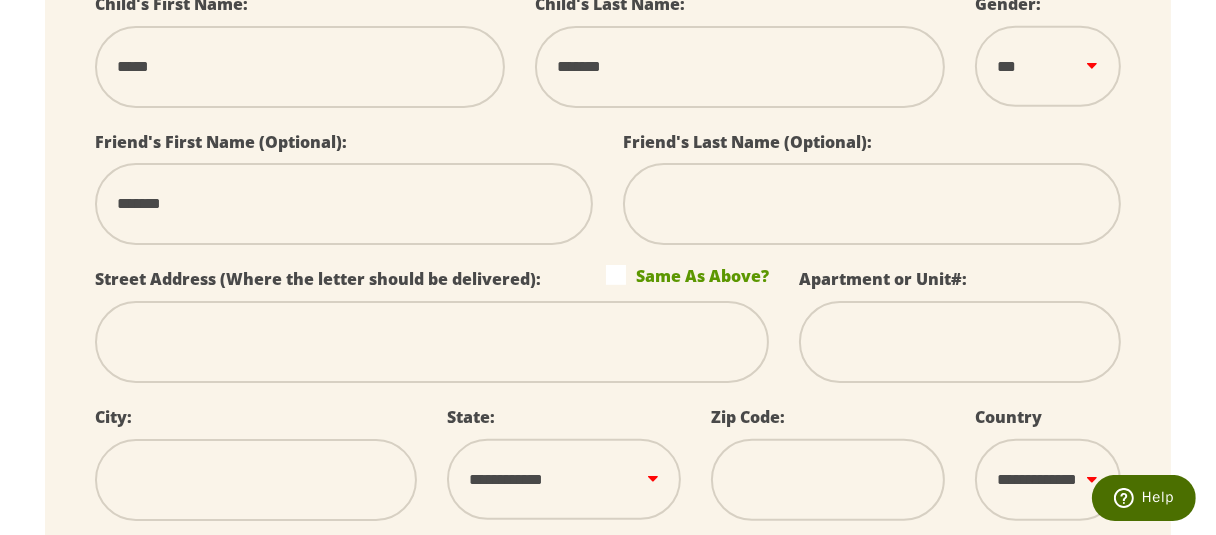 type on "********" 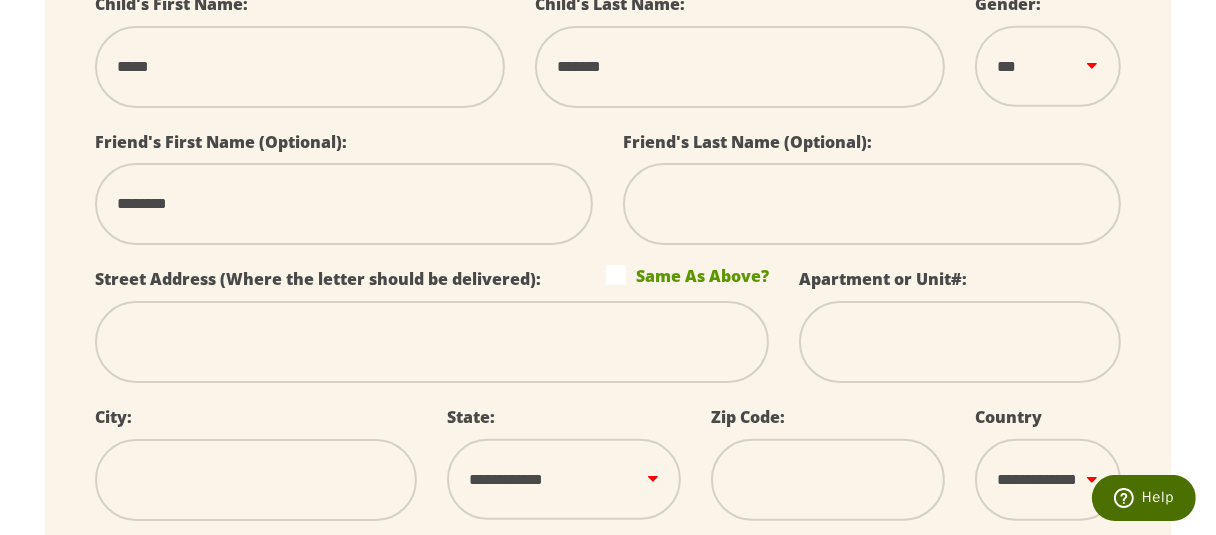 type on "********" 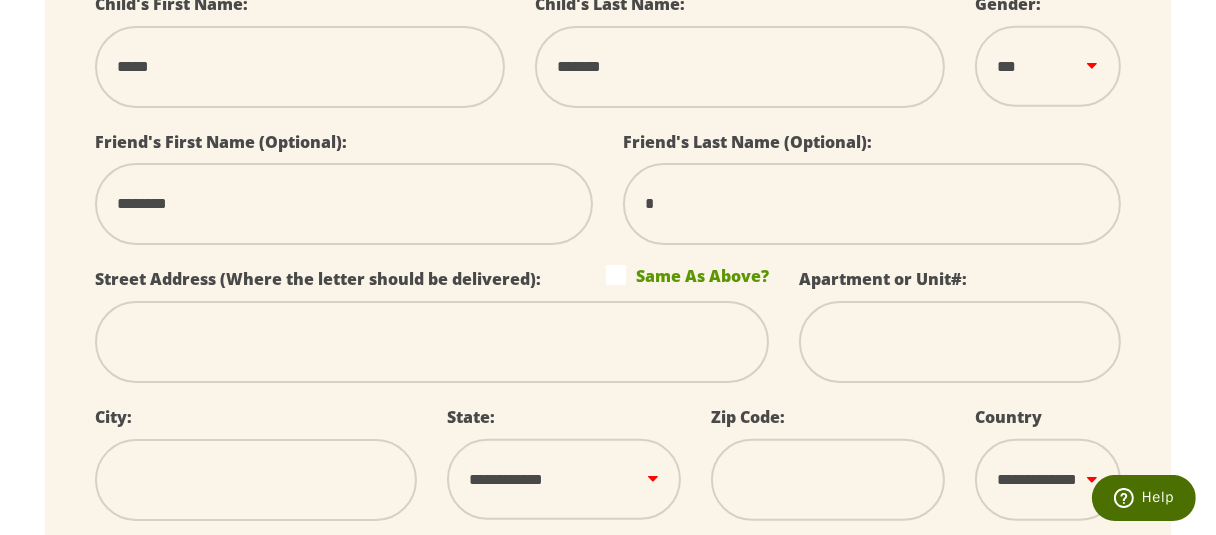 type on "**" 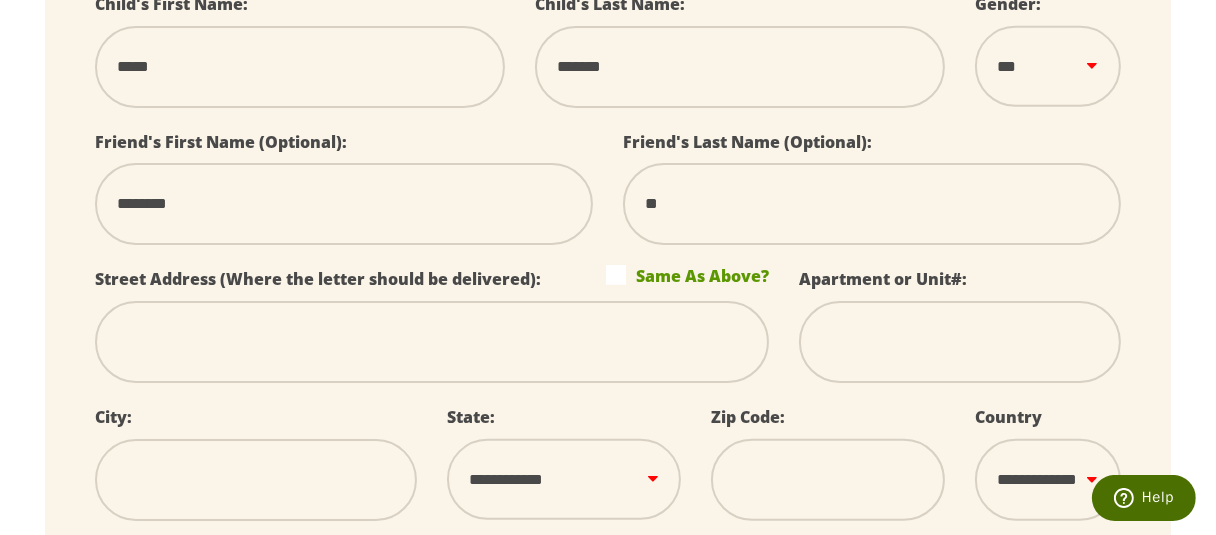 type on "***" 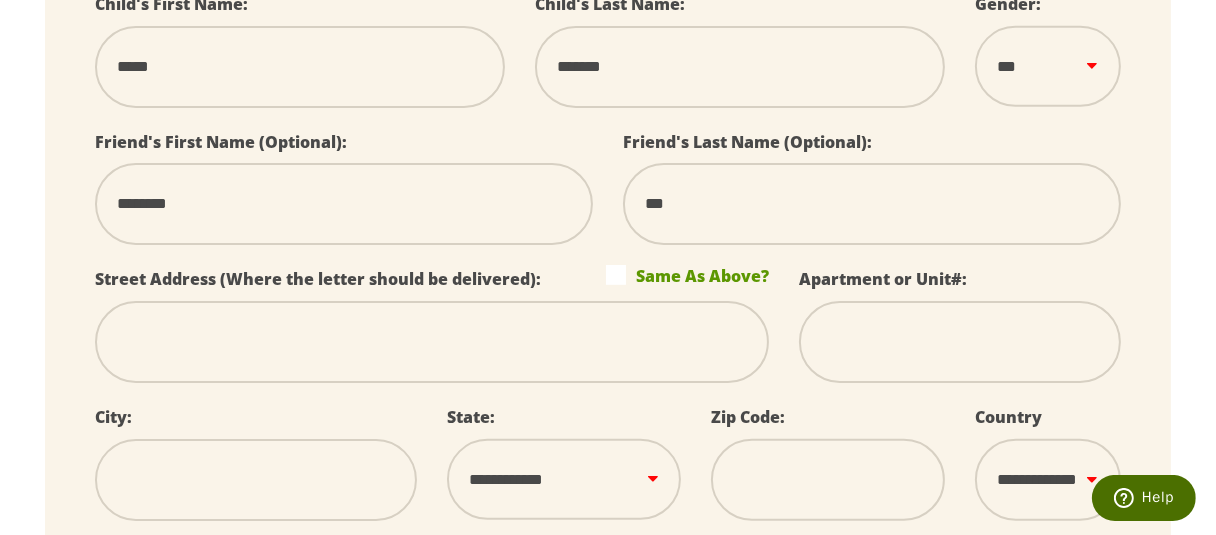 type on "****" 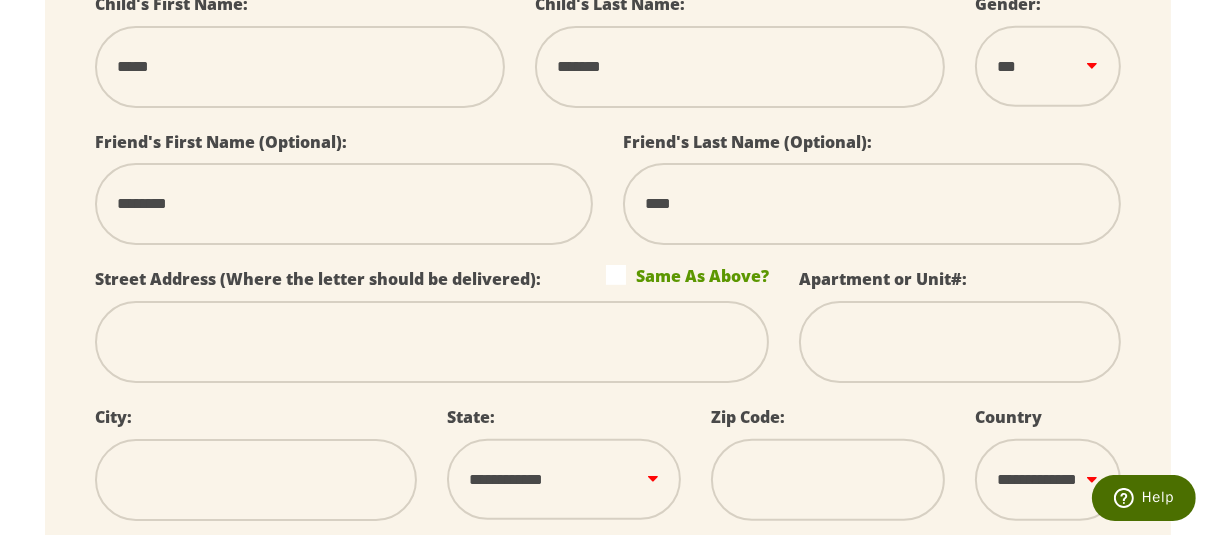 type on "*****" 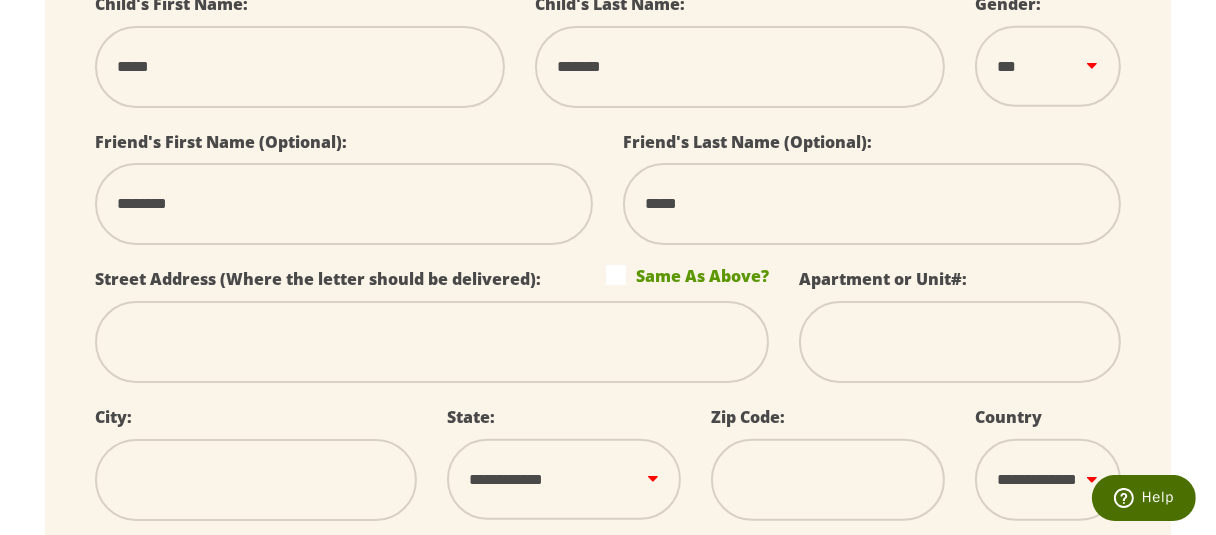 type on "******" 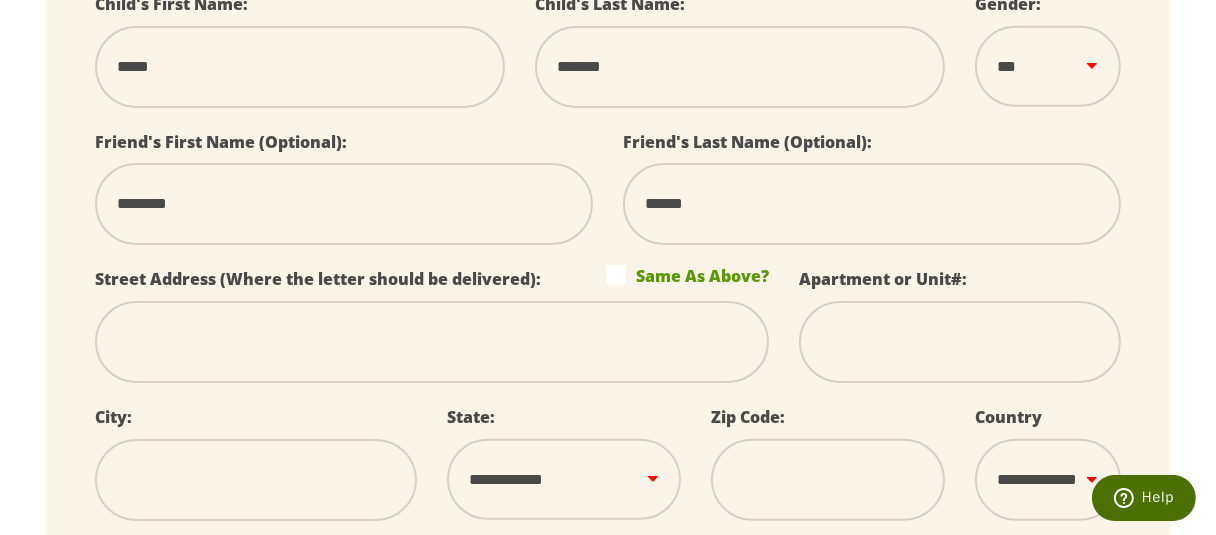 type on "*******" 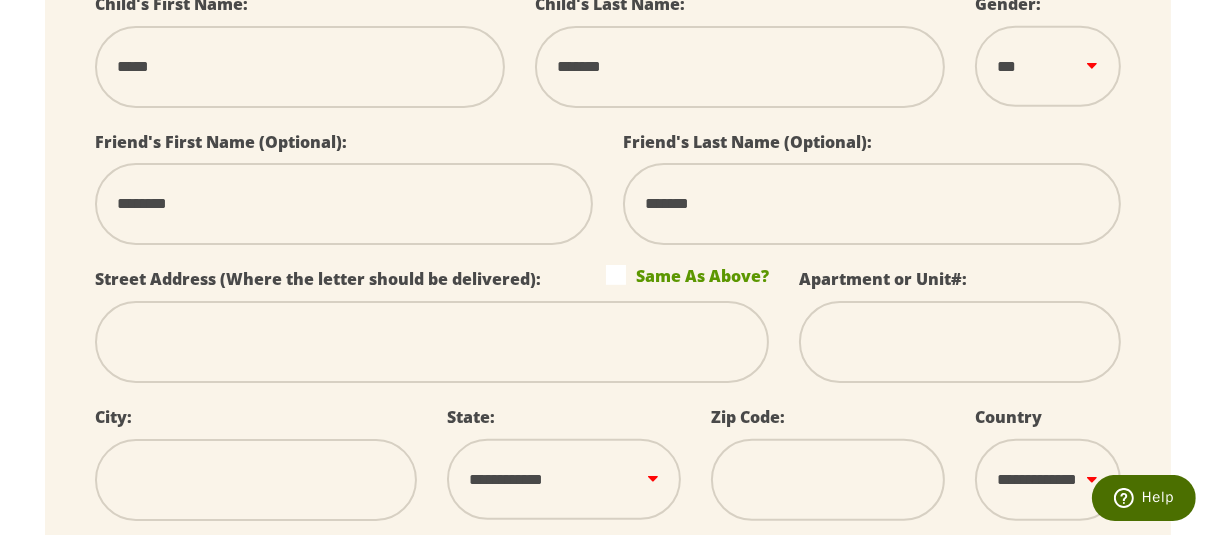 type on "*******" 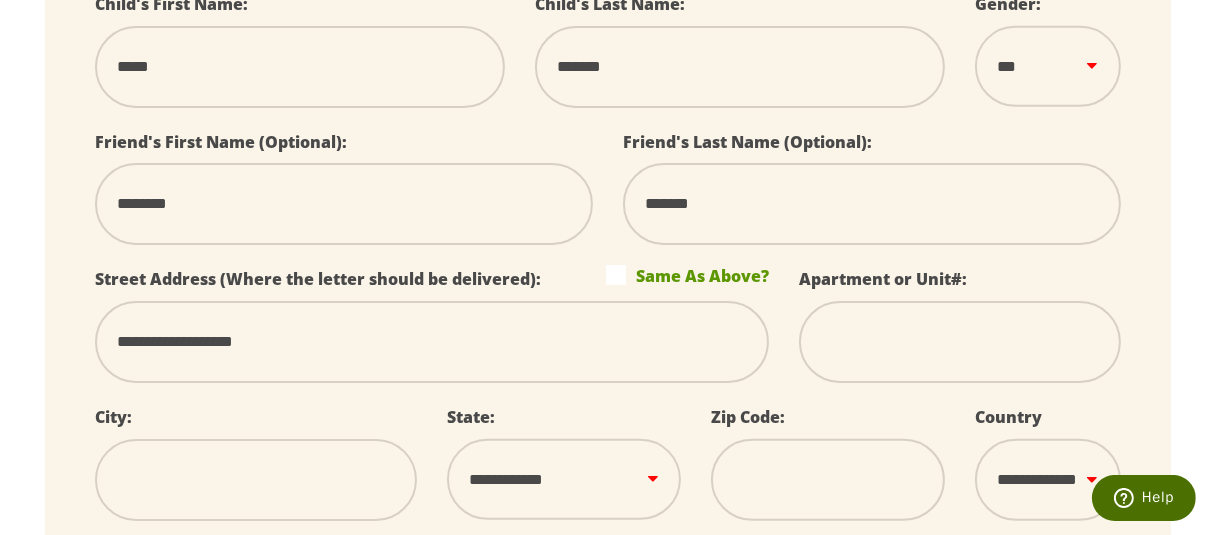 type on "**********" 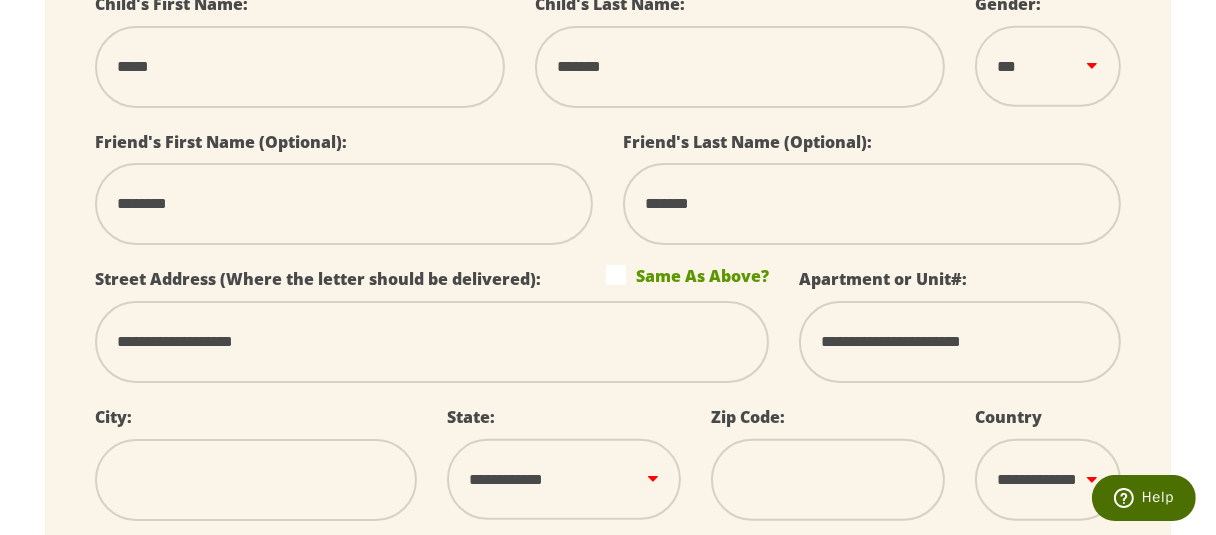 type on "********" 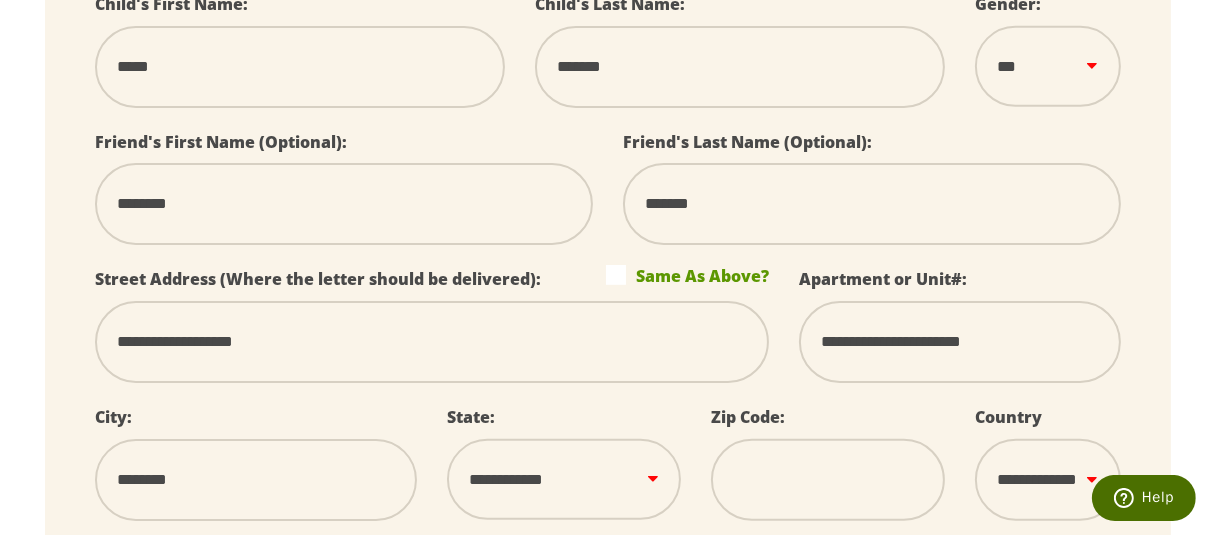 select on "**" 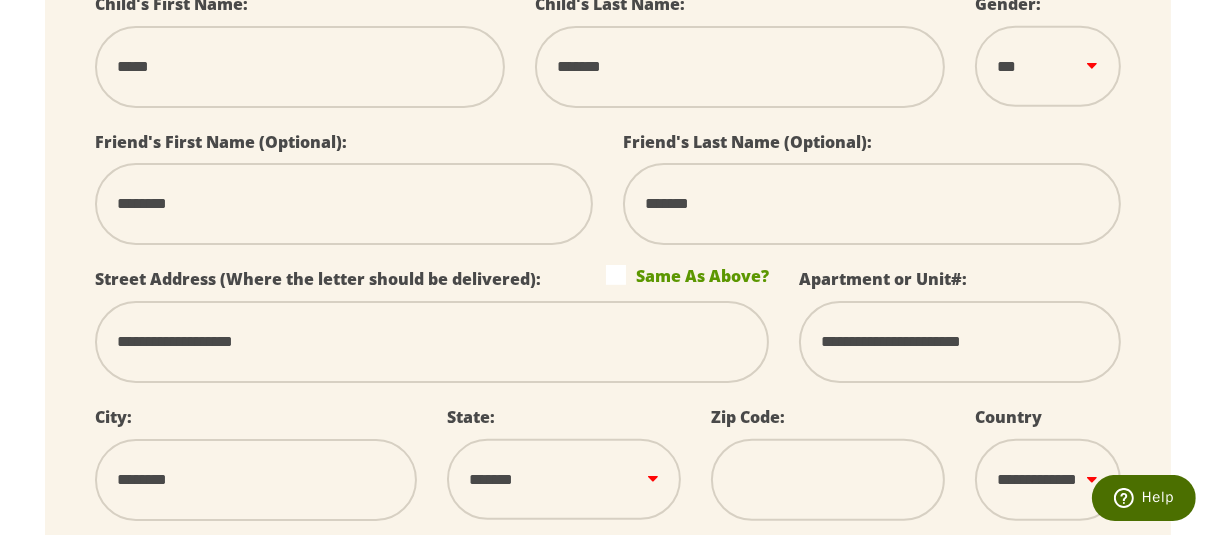 type on "*****" 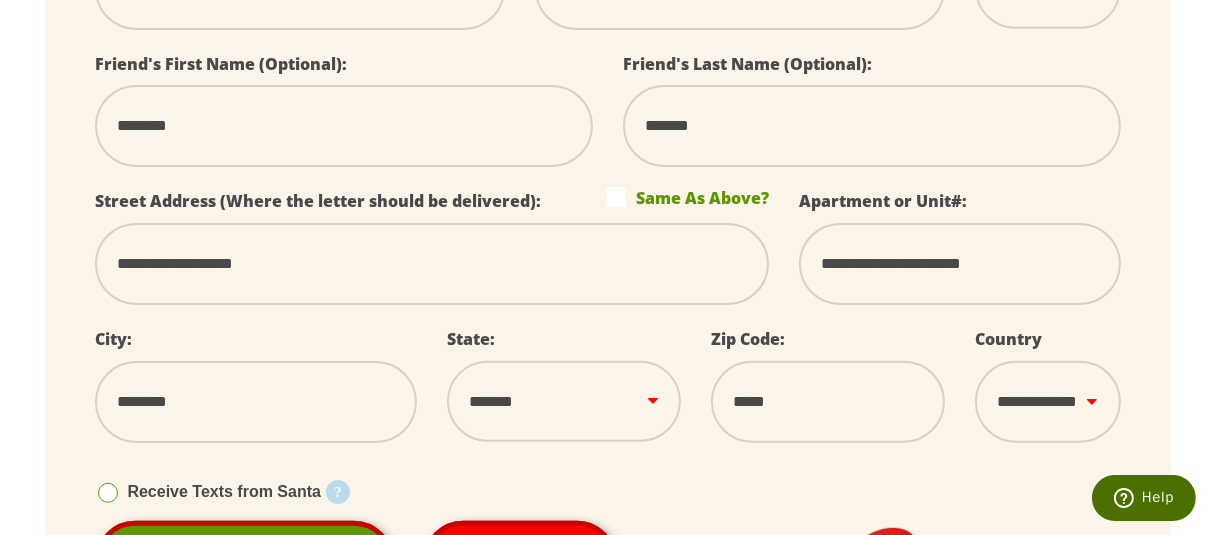scroll, scrollTop: 1500, scrollLeft: 0, axis: vertical 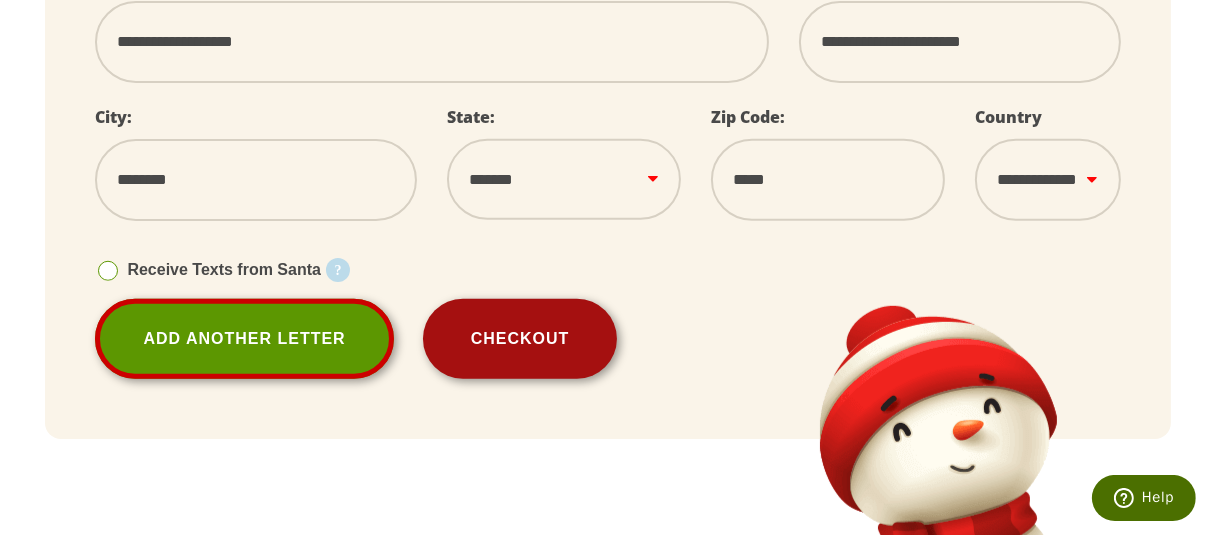 click on "Checkout" at bounding box center (520, 339) 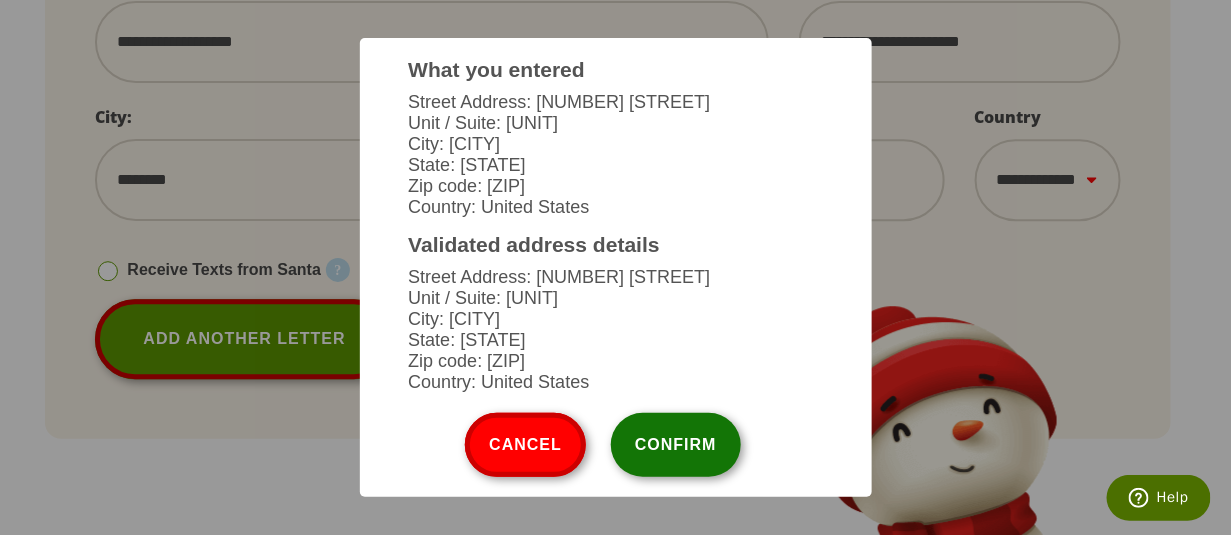 click on "Confirm" at bounding box center (676, 445) 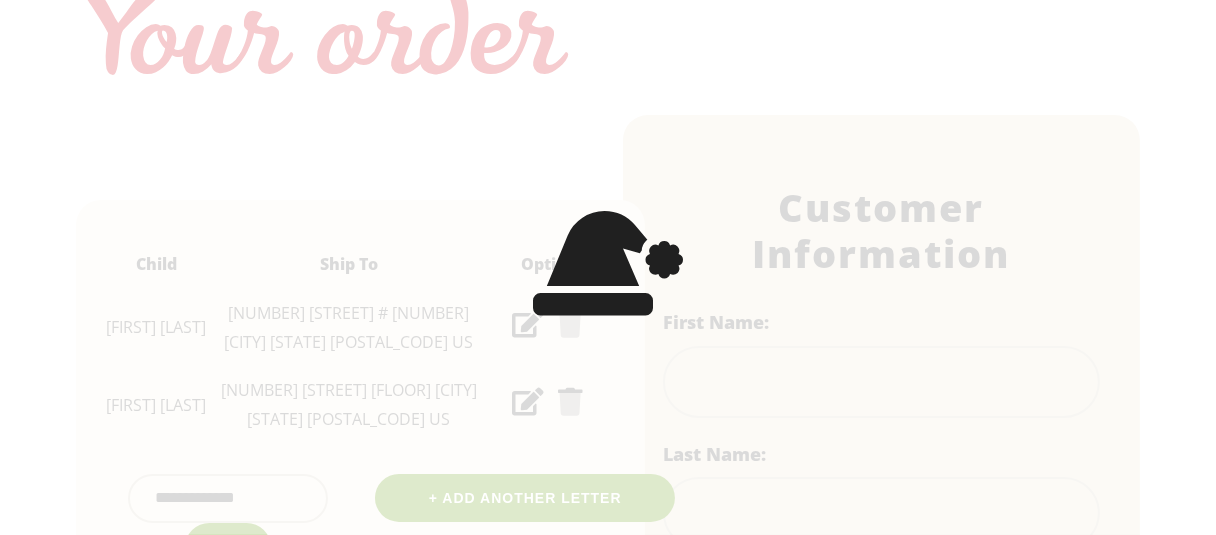 scroll, scrollTop: 300, scrollLeft: 0, axis: vertical 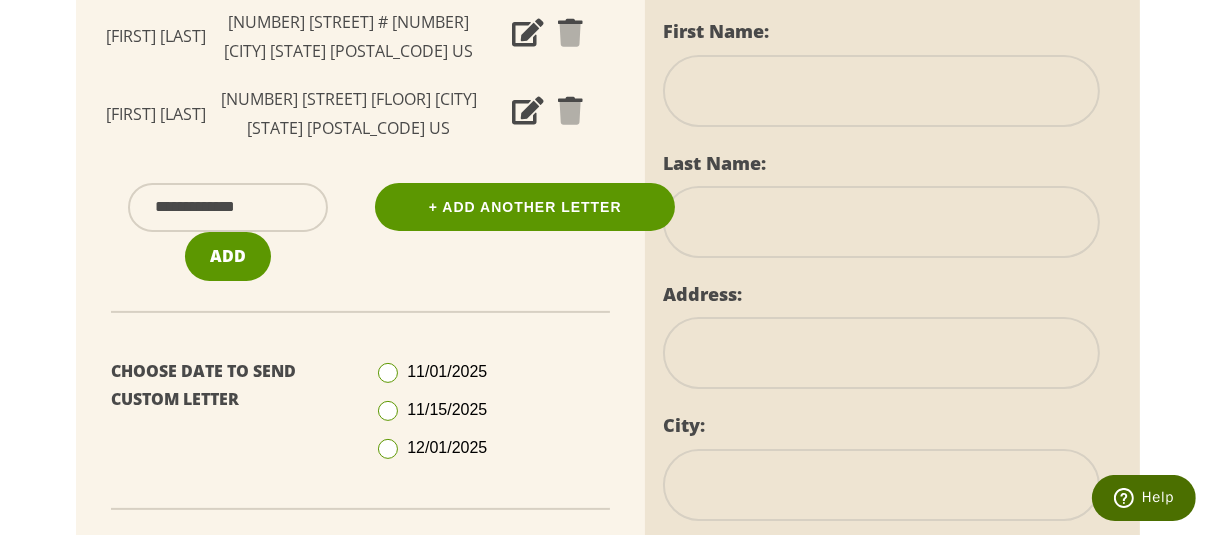 click at bounding box center [388, 449] 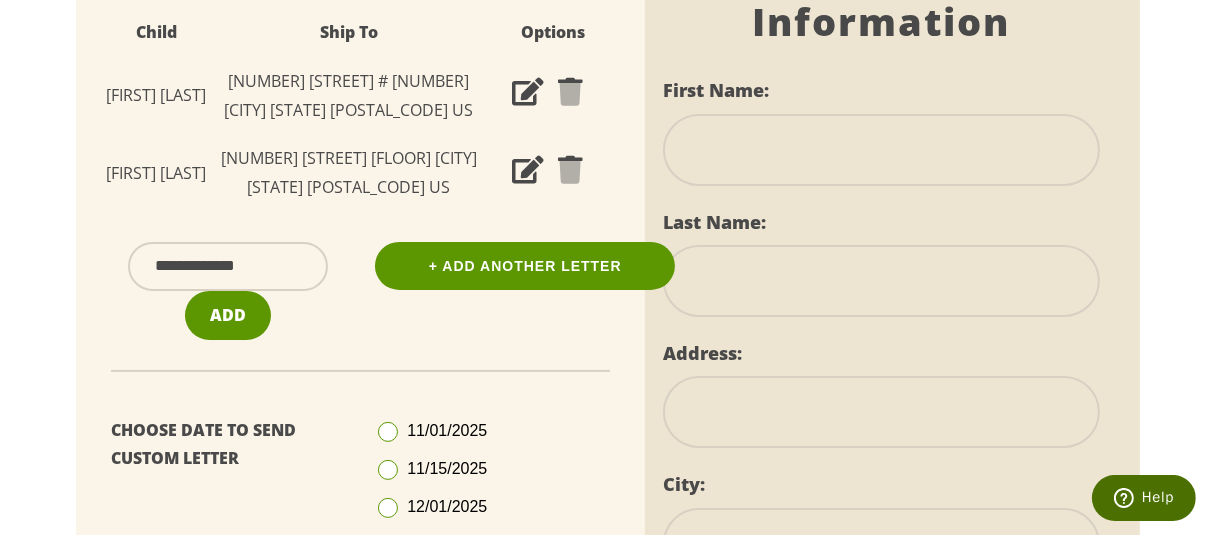 scroll, scrollTop: 211, scrollLeft: 0, axis: vertical 